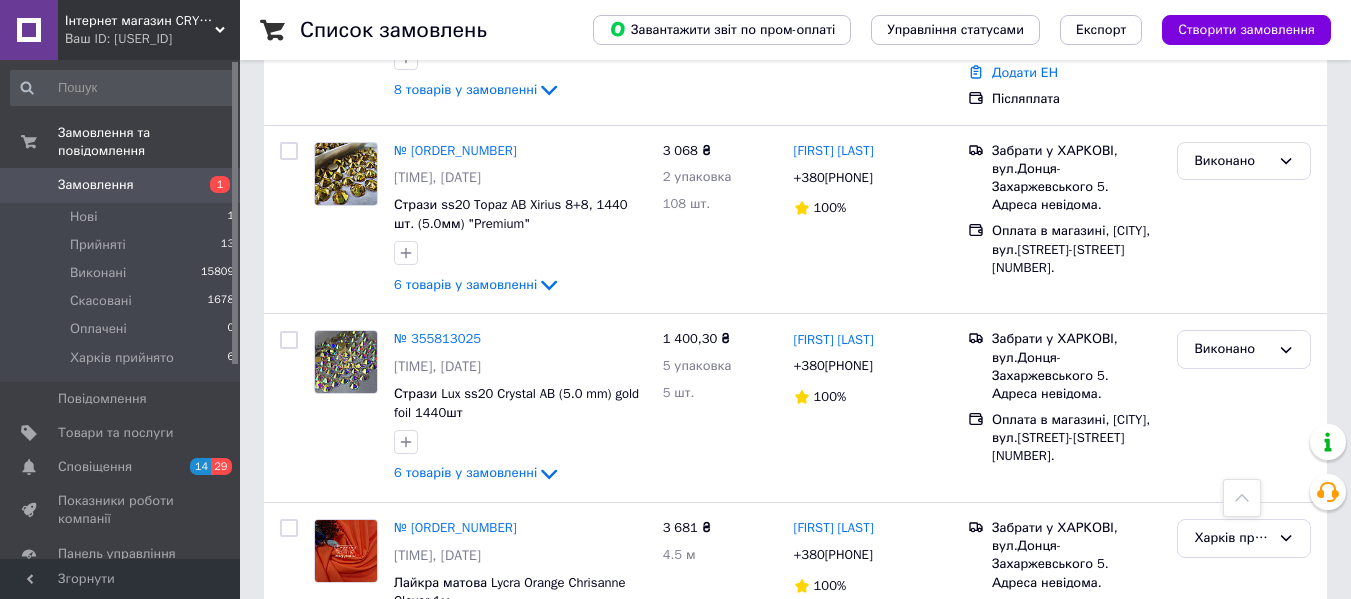scroll, scrollTop: 900, scrollLeft: 0, axis: vertical 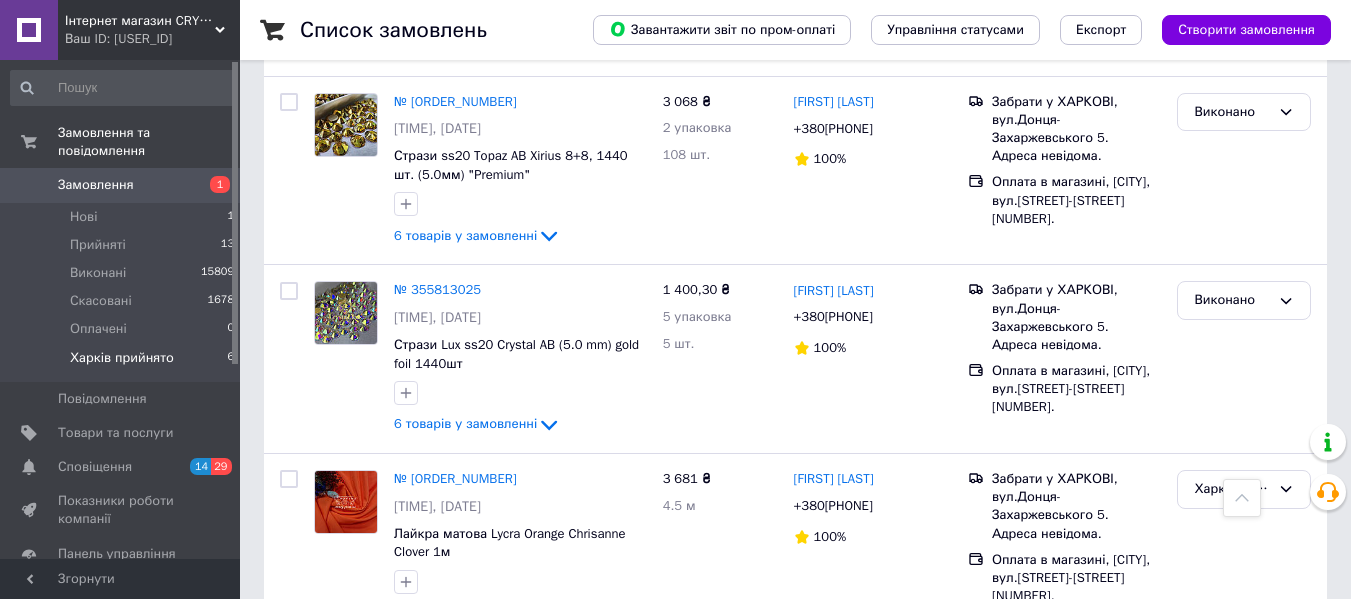 click on "Харків прийнято  6" at bounding box center [123, 363] 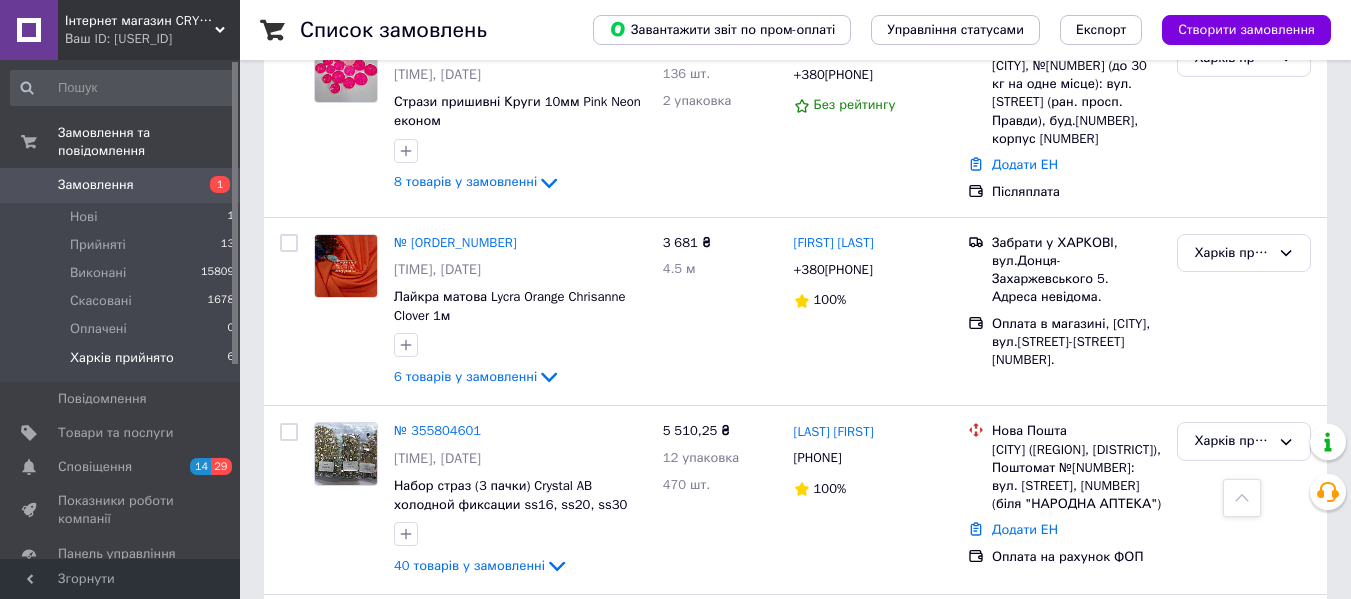 scroll, scrollTop: 500, scrollLeft: 0, axis: vertical 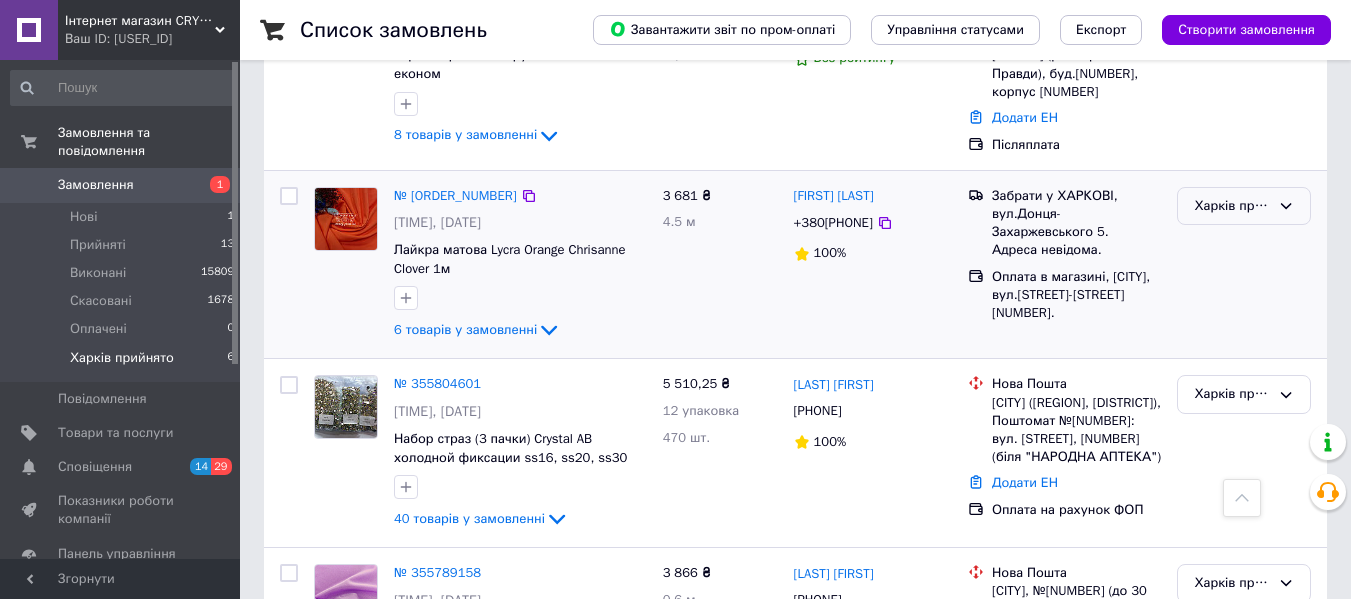 click 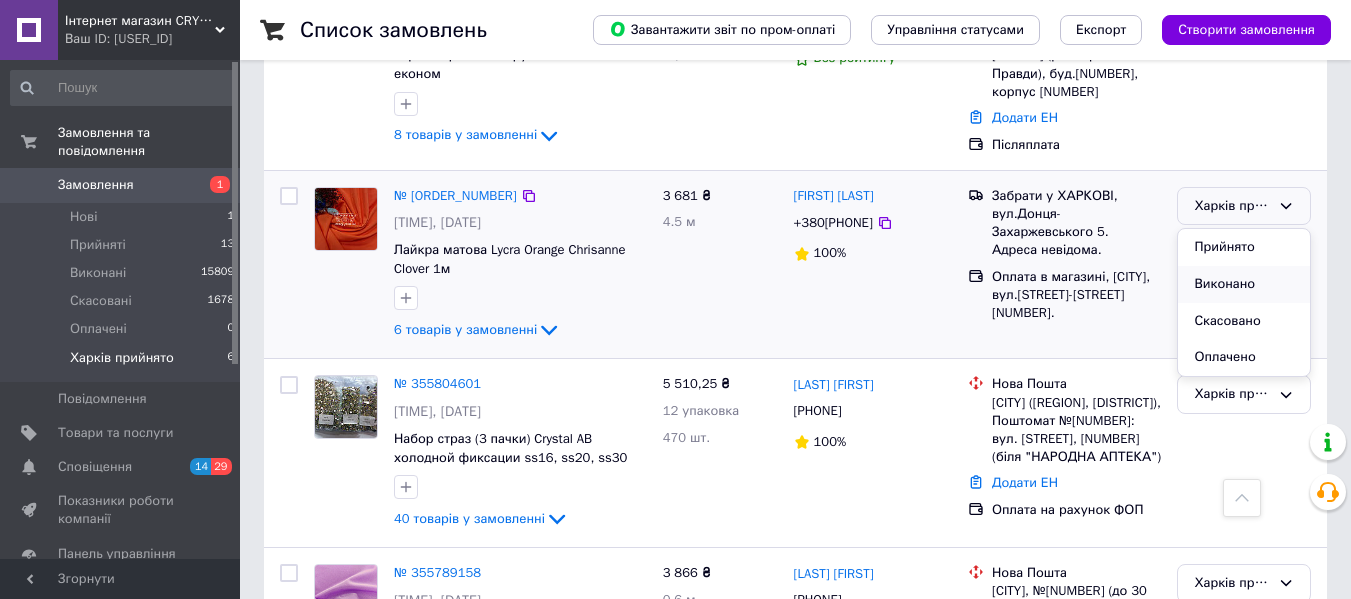 click on "Виконано" at bounding box center (1244, 284) 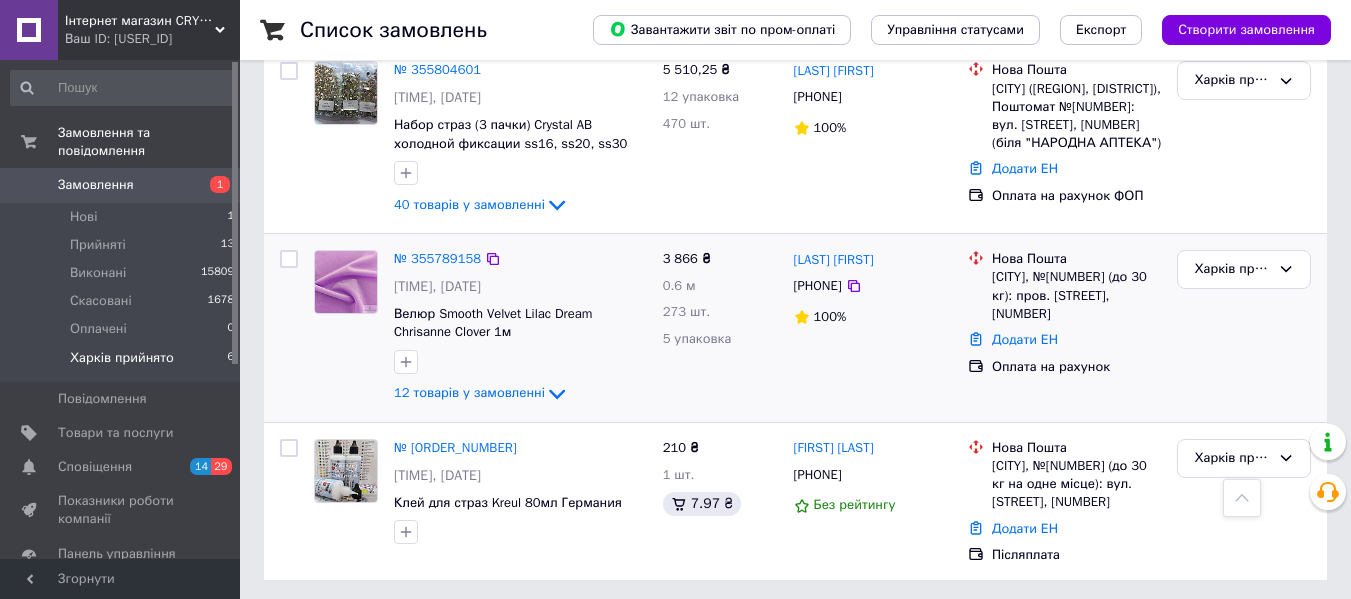 scroll, scrollTop: 819, scrollLeft: 0, axis: vertical 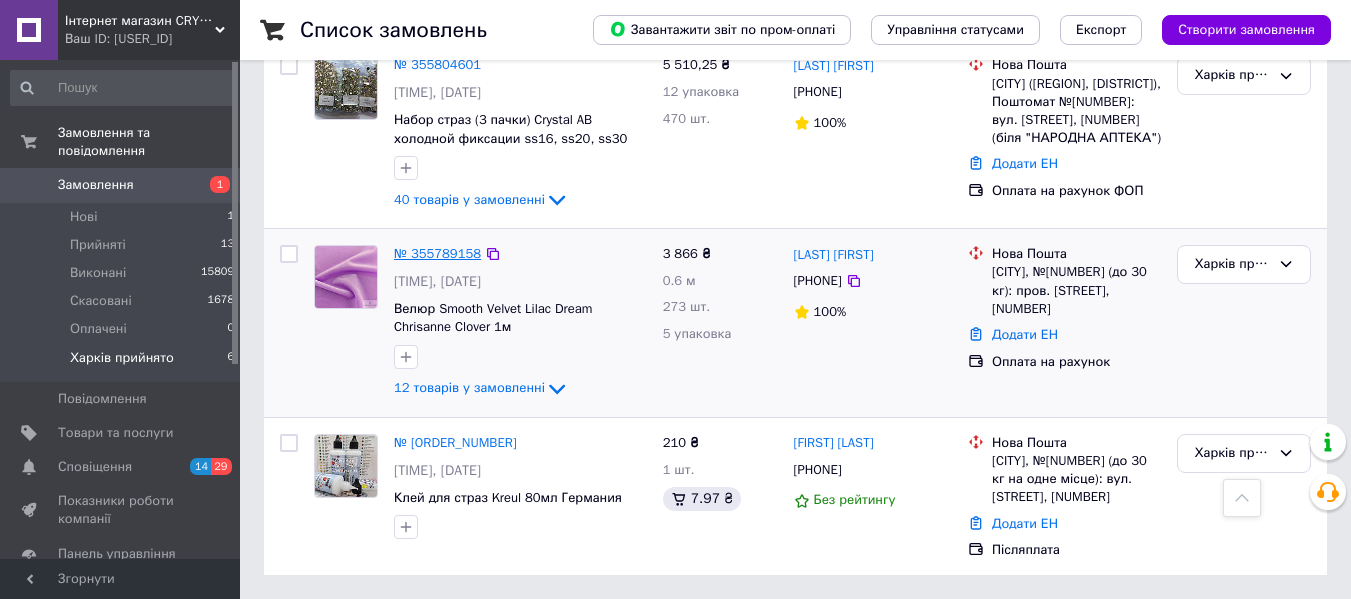 click on "№ 355789158" at bounding box center (437, 253) 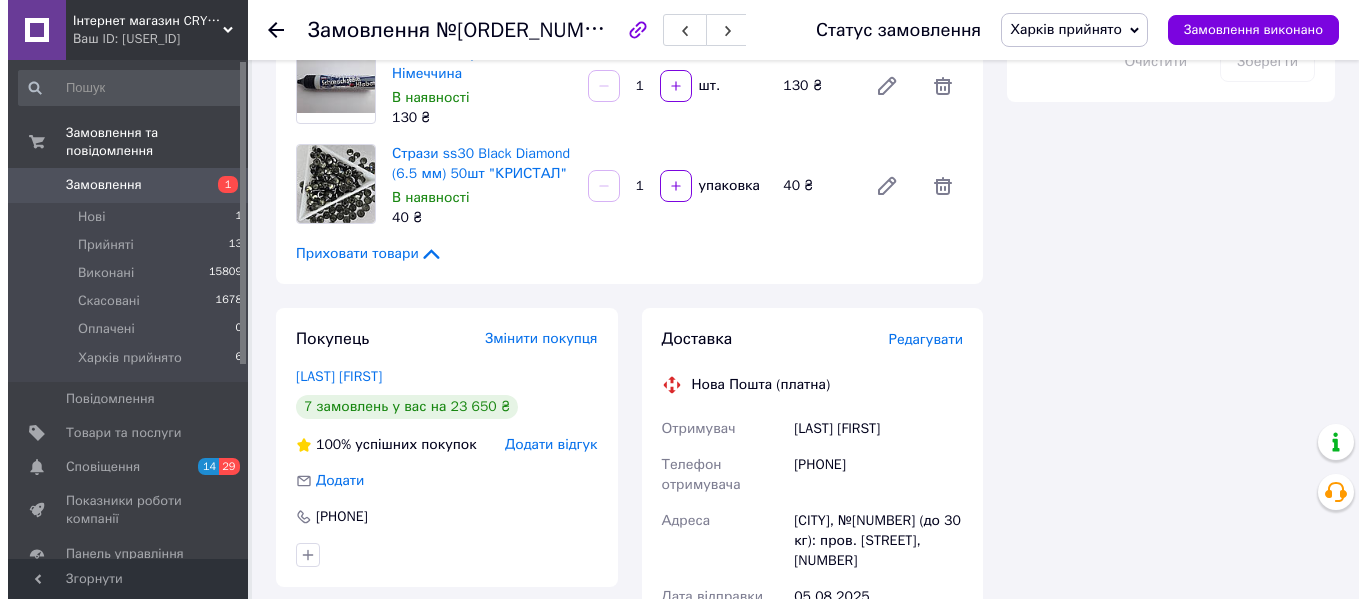 scroll, scrollTop: 1300, scrollLeft: 0, axis: vertical 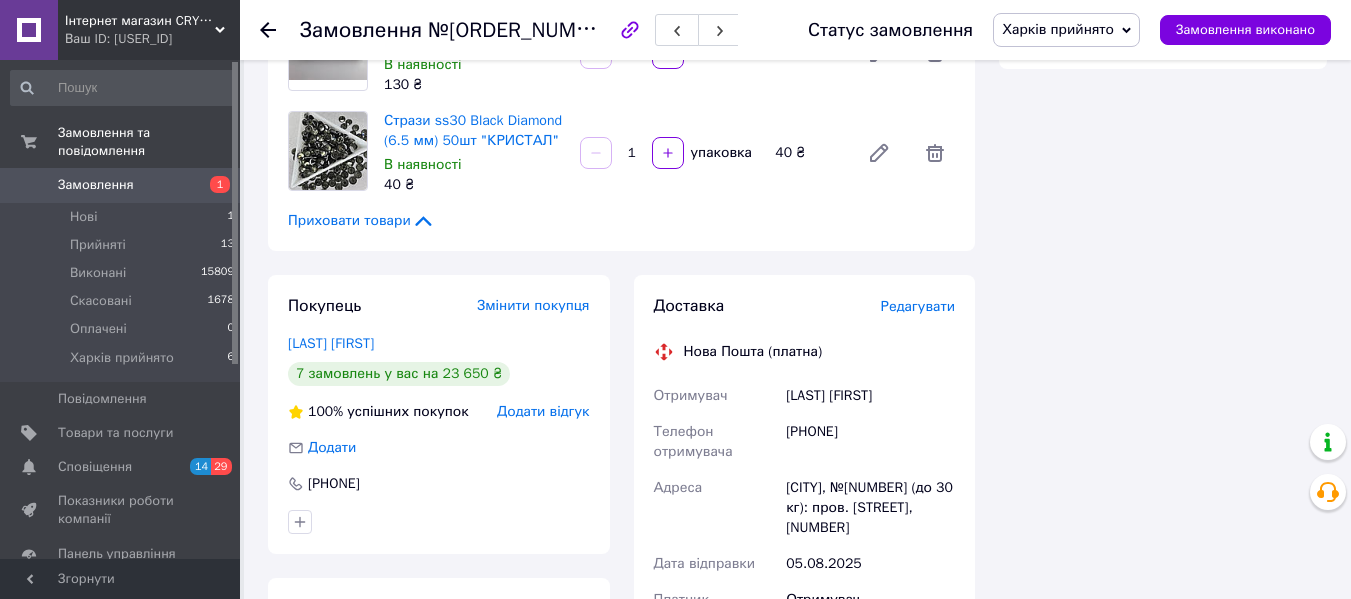 click on "Редагувати" at bounding box center [918, 306] 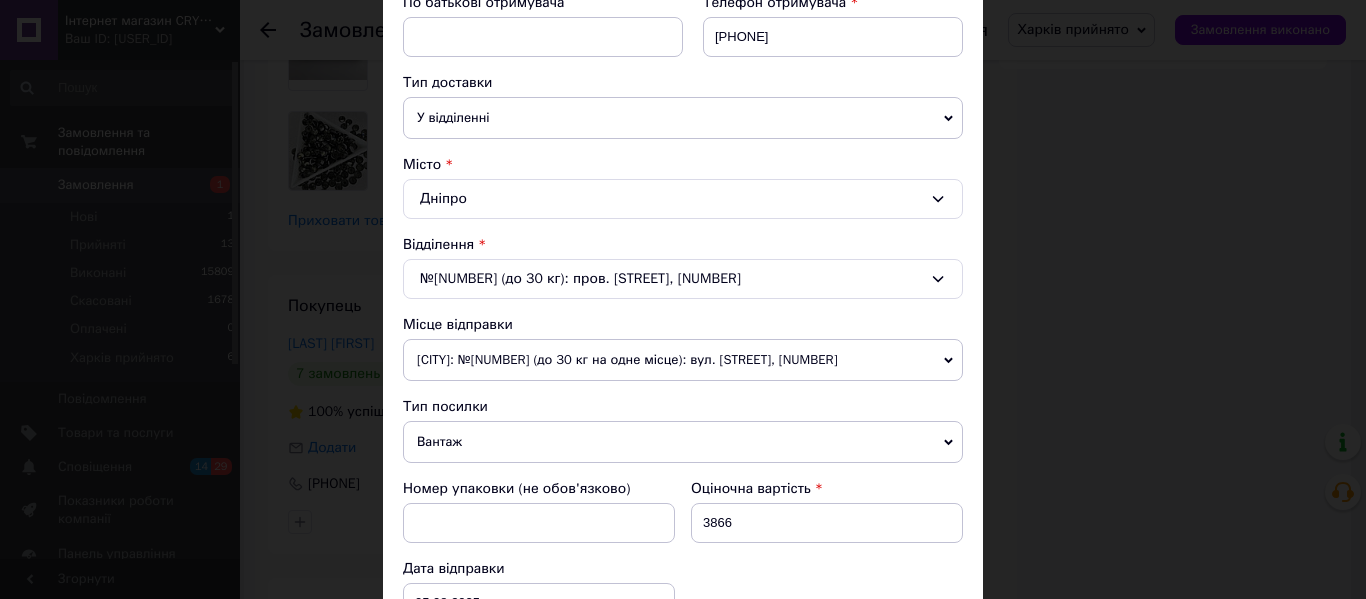 scroll, scrollTop: 500, scrollLeft: 0, axis: vertical 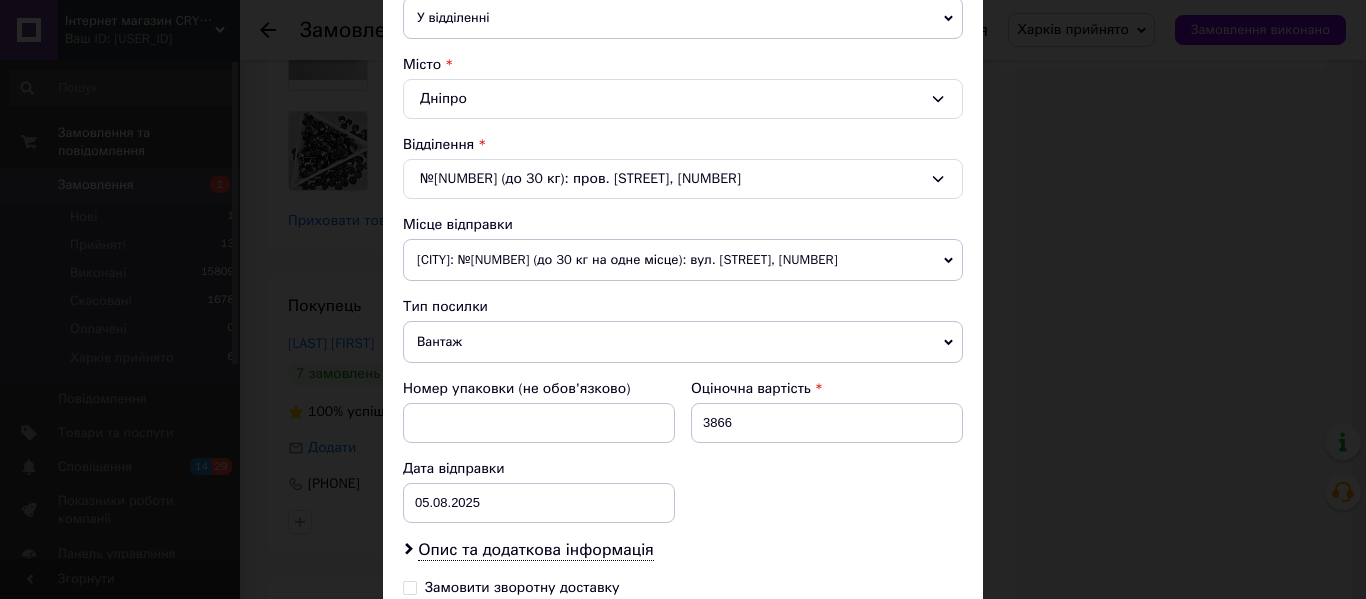 click on "[CITY]: №[NUMBER] (до 30 кг на одне місце): вул. [STREET], [NUMBER]" at bounding box center [683, 260] 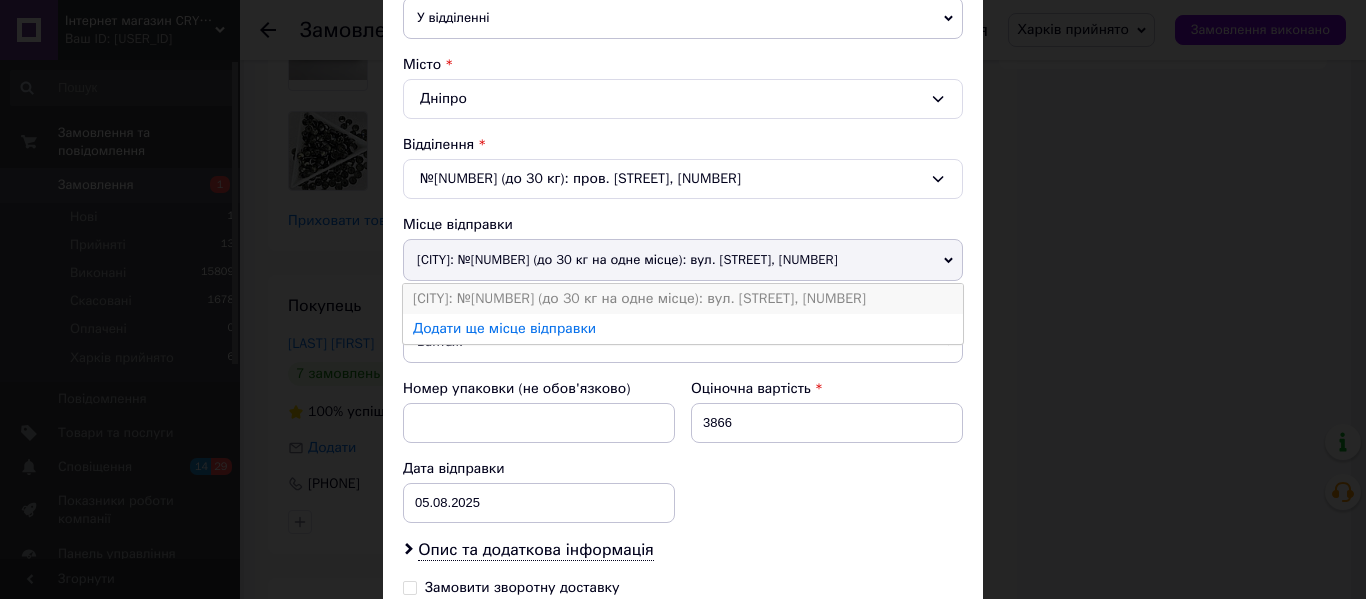 click on "[CITY]: №[NUMBER] (до 30 кг на одне місце): вул. [STREET], [NUMBER]" at bounding box center [683, 299] 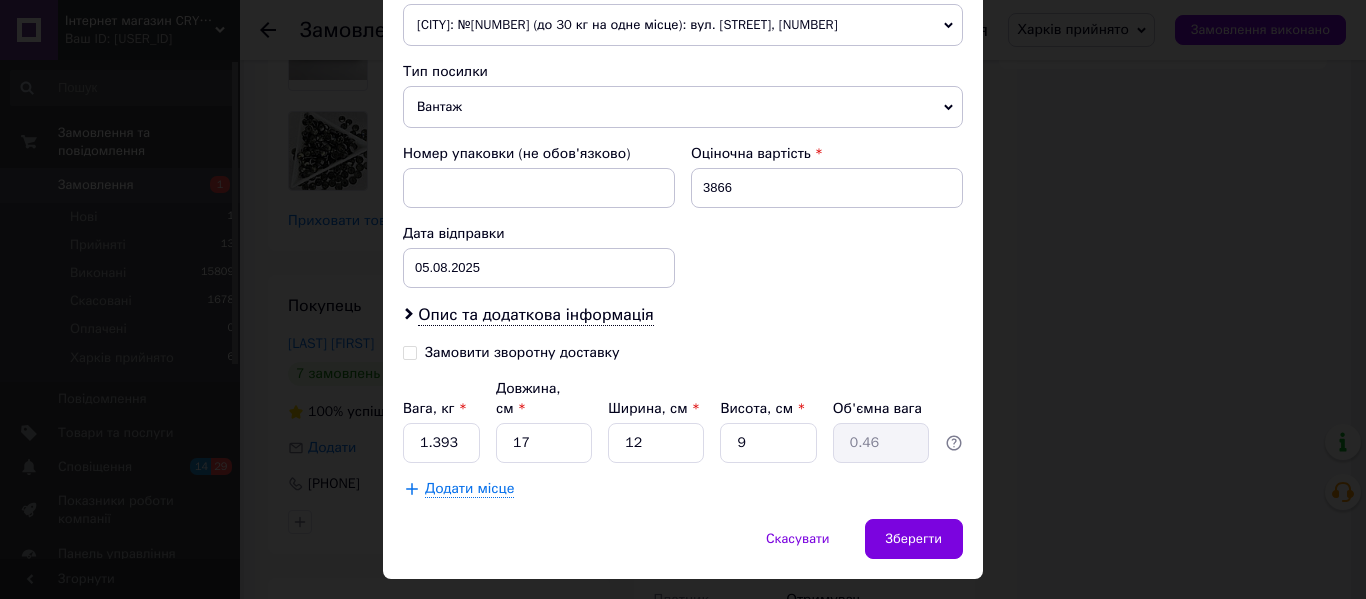 scroll, scrollTop: 765, scrollLeft: 0, axis: vertical 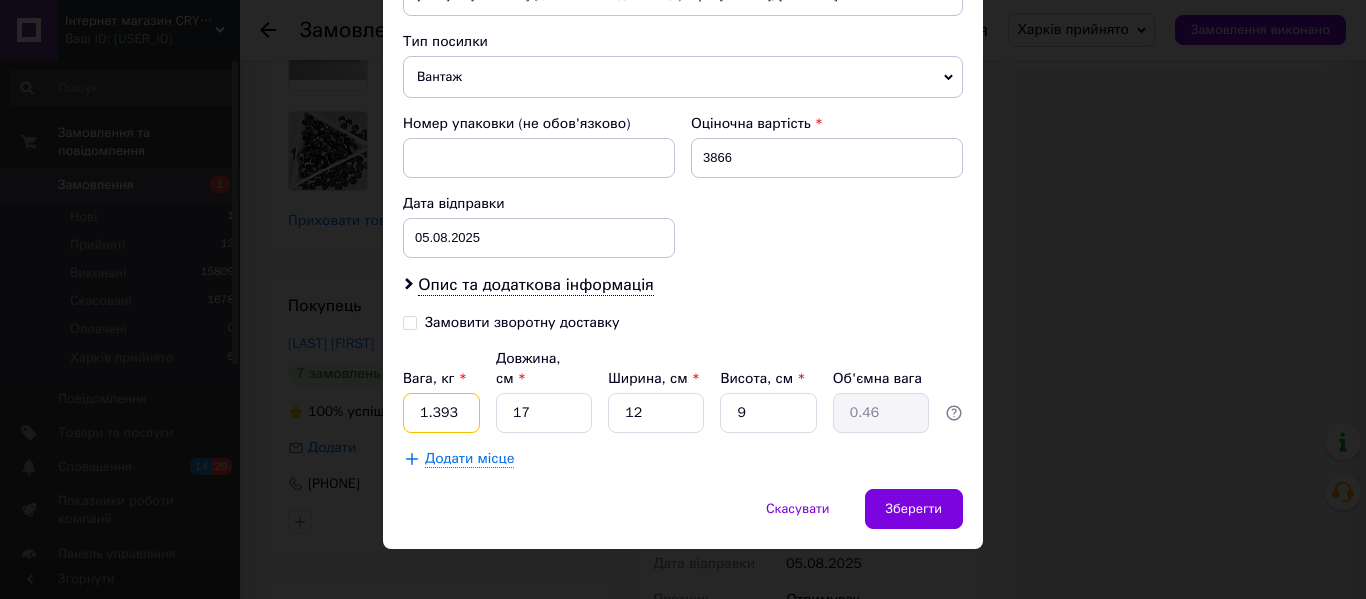 click on "1.393" at bounding box center (441, 413) 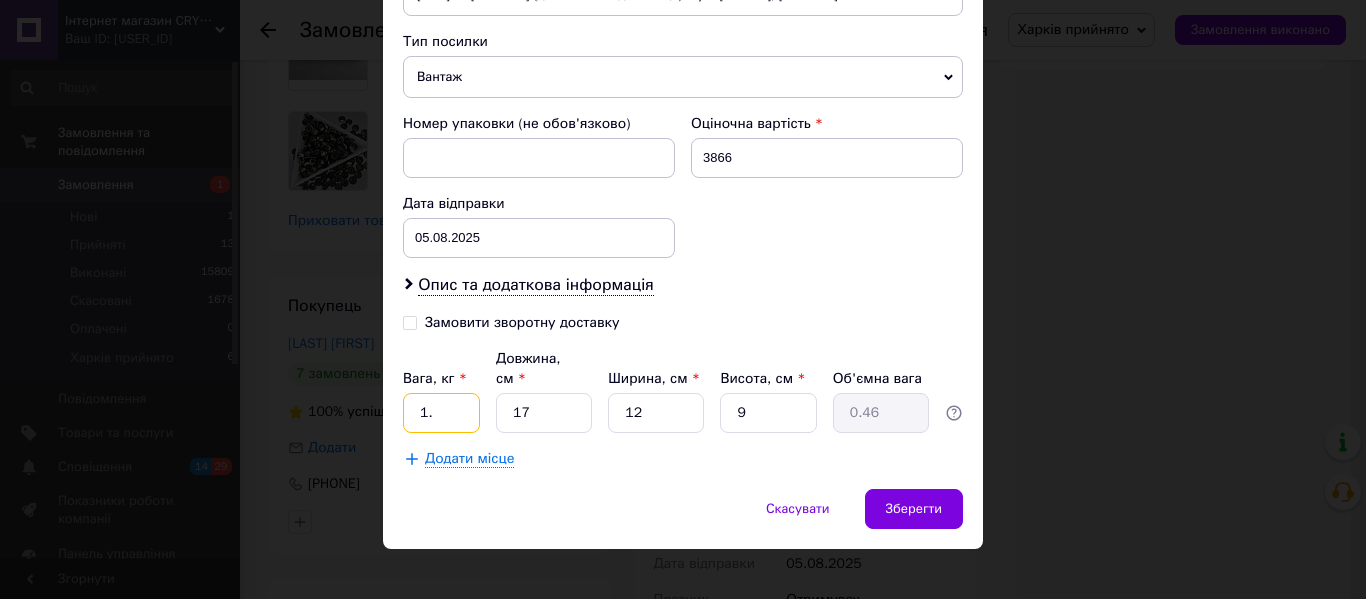 type on "1" 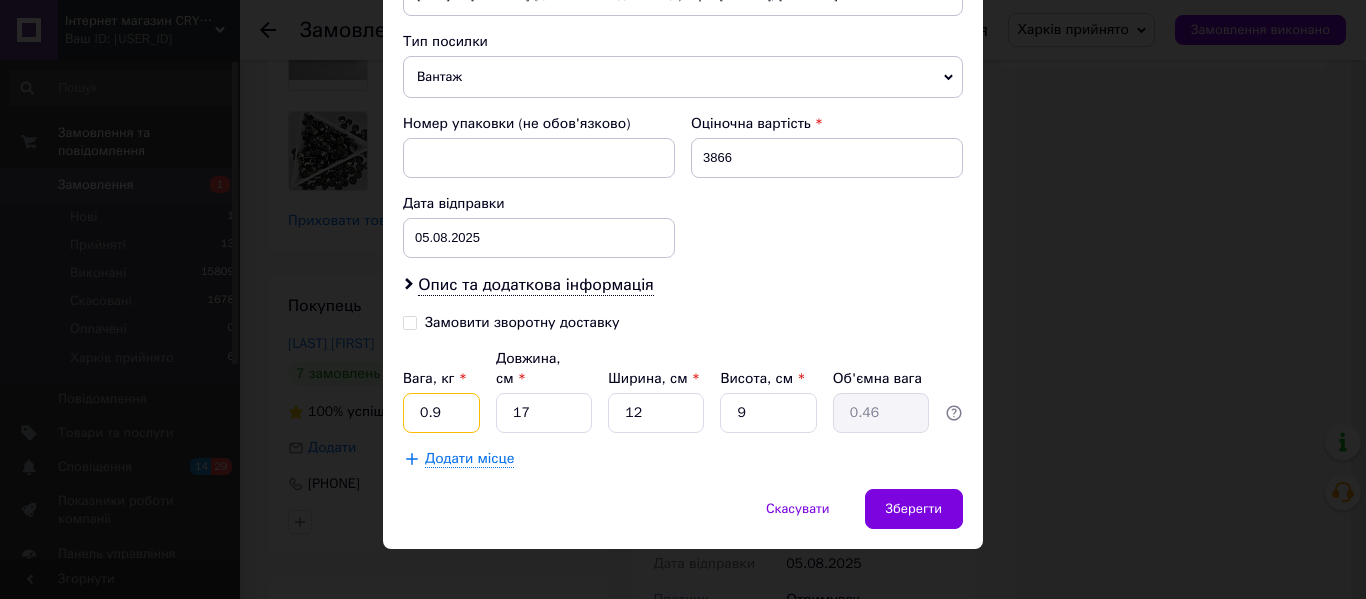 type on "0.9" 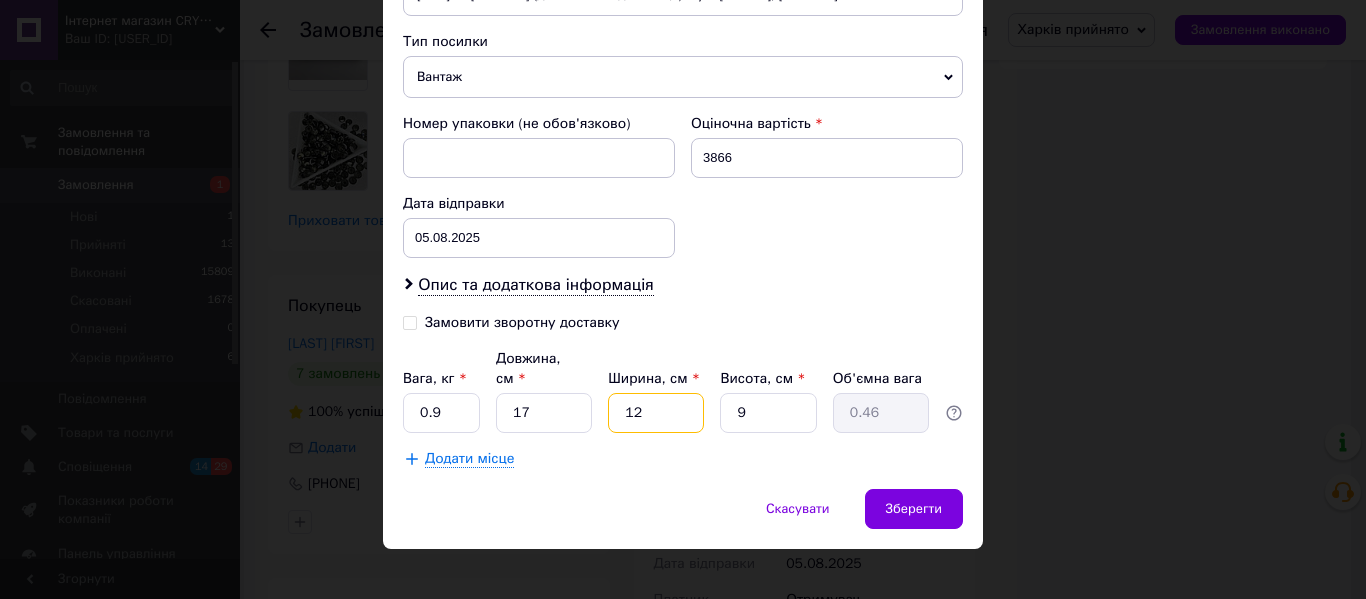 click on "12" at bounding box center [656, 413] 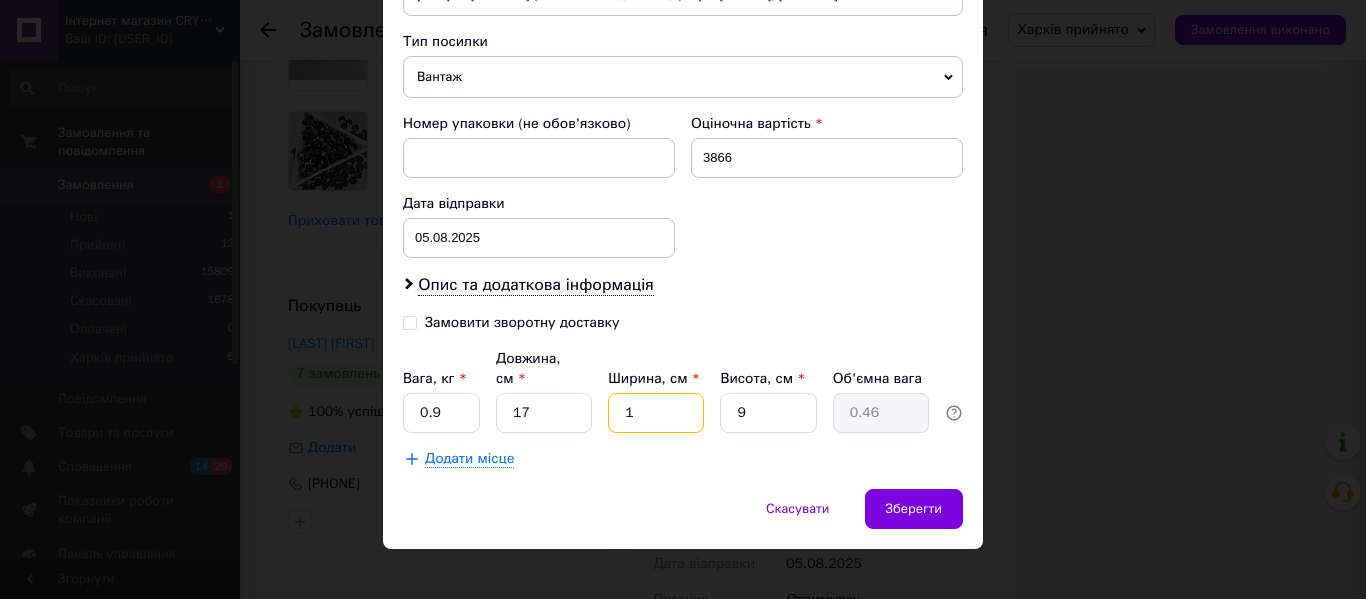 type on "0.1" 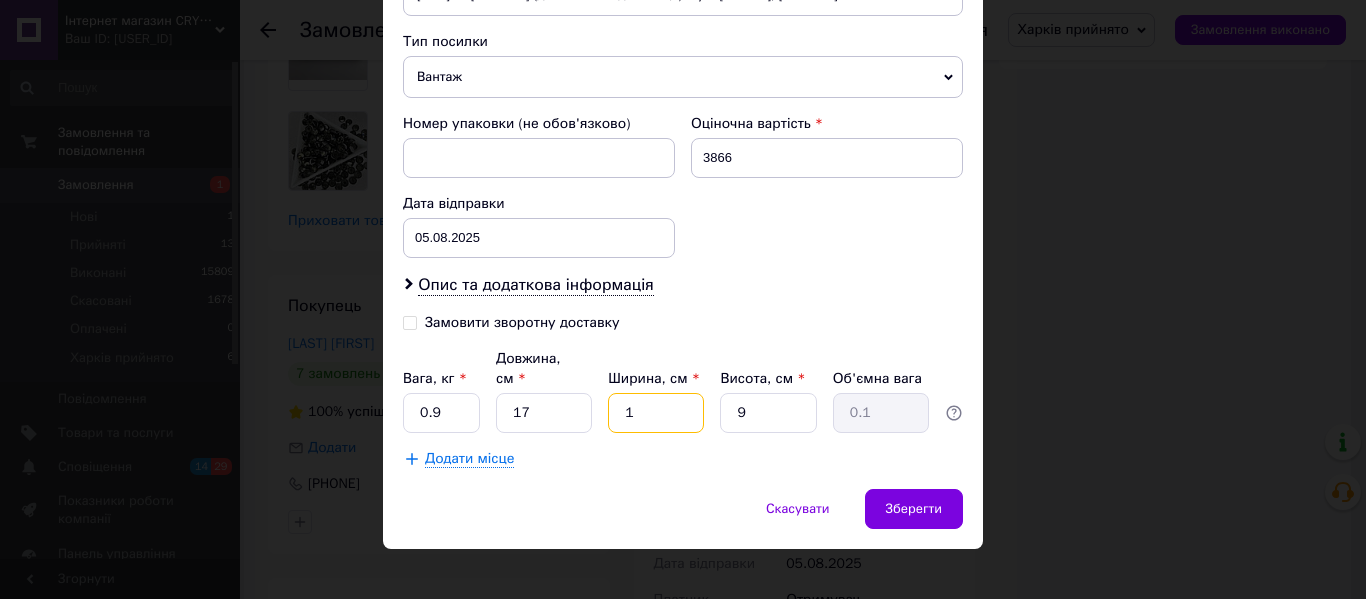 type 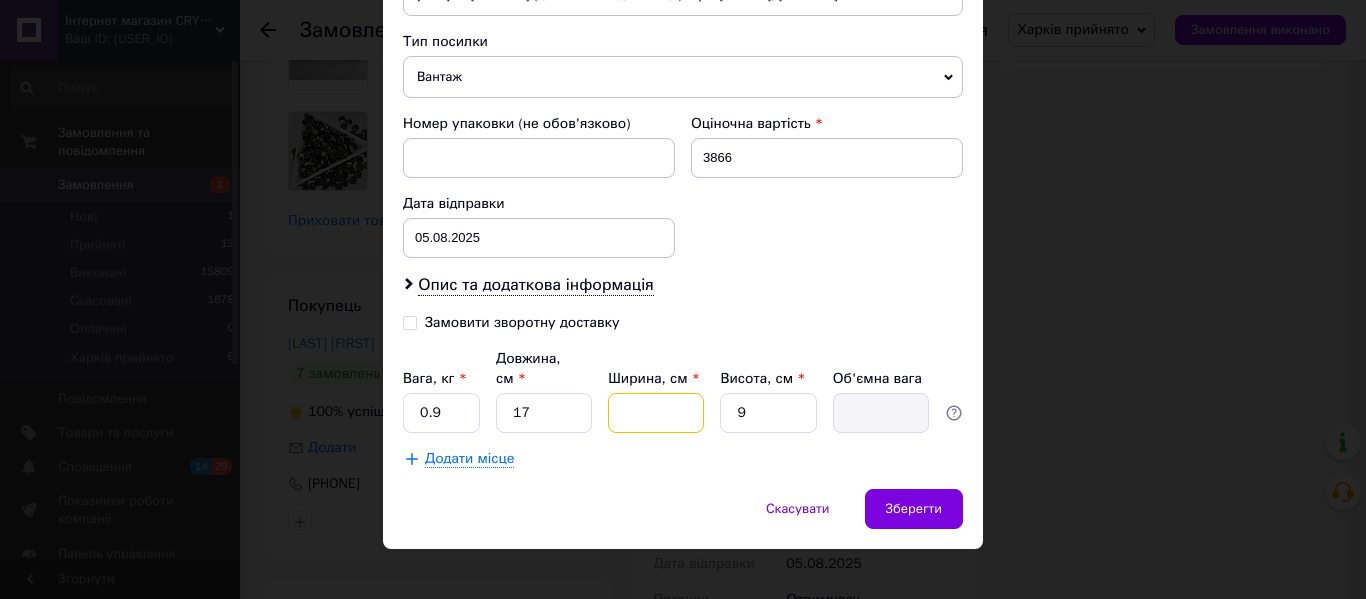 type on "2" 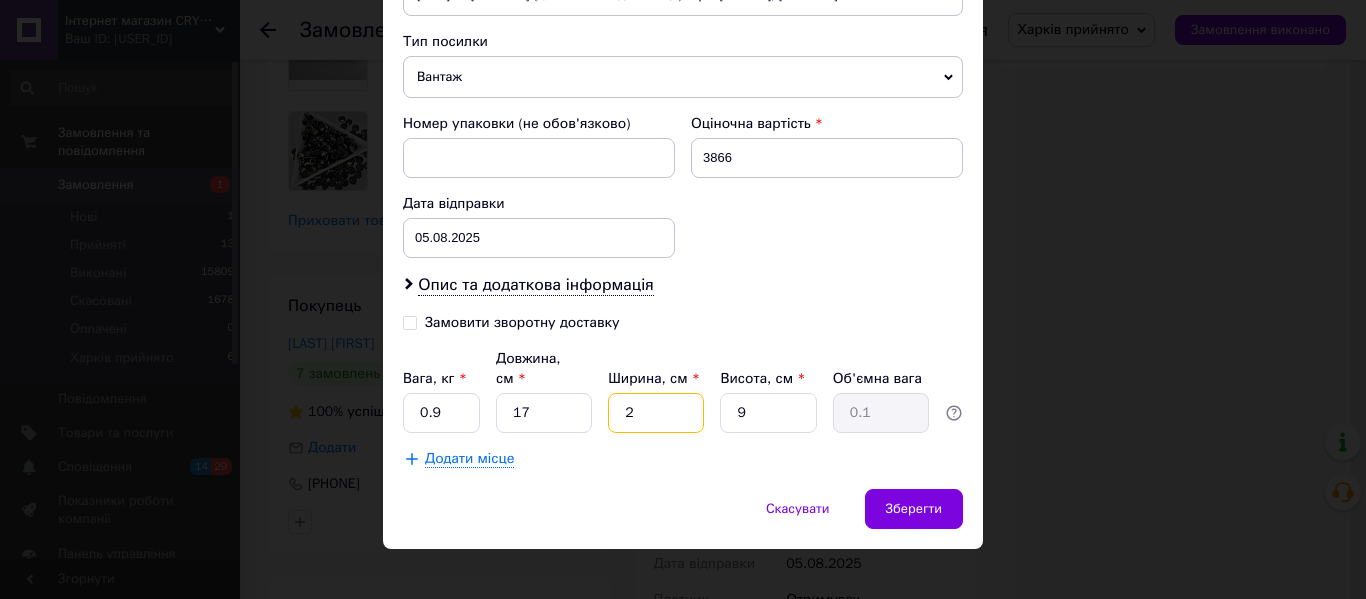 type on "22" 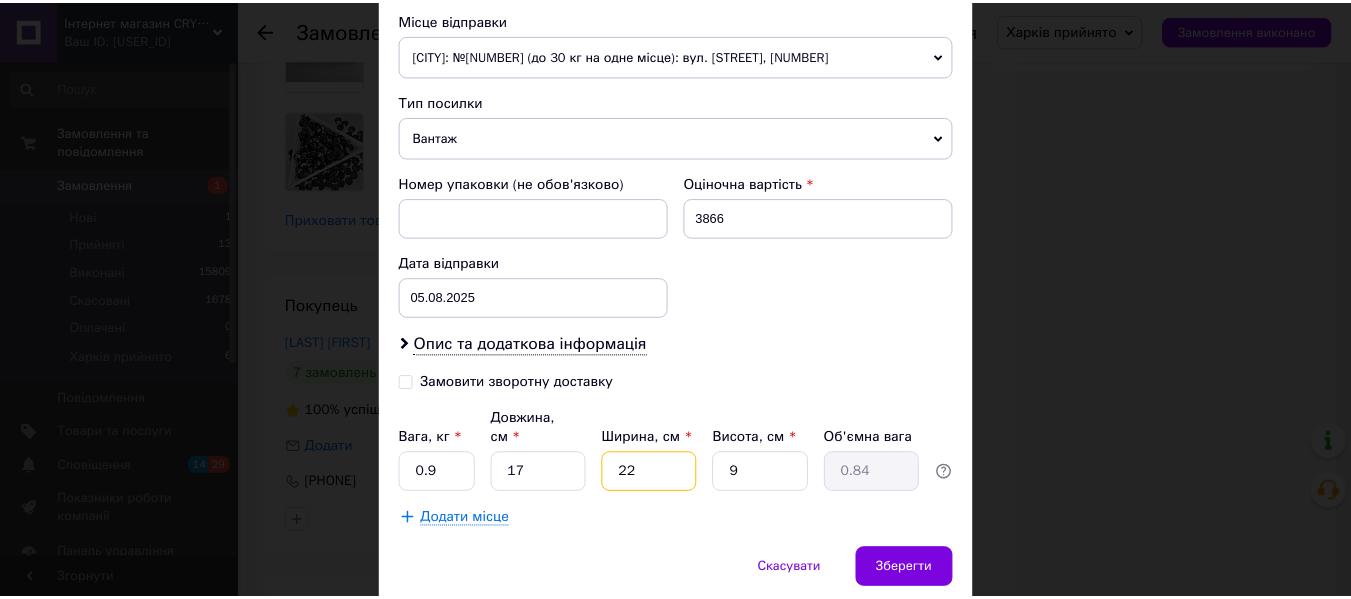 scroll, scrollTop: 765, scrollLeft: 0, axis: vertical 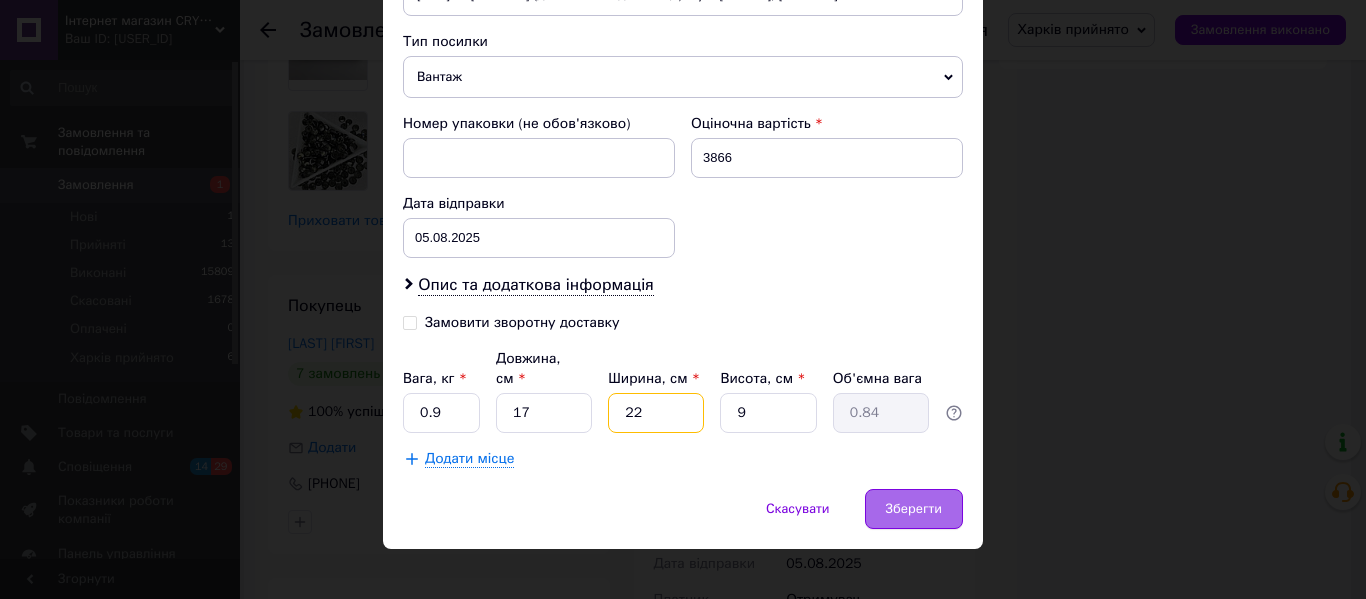 type on "22" 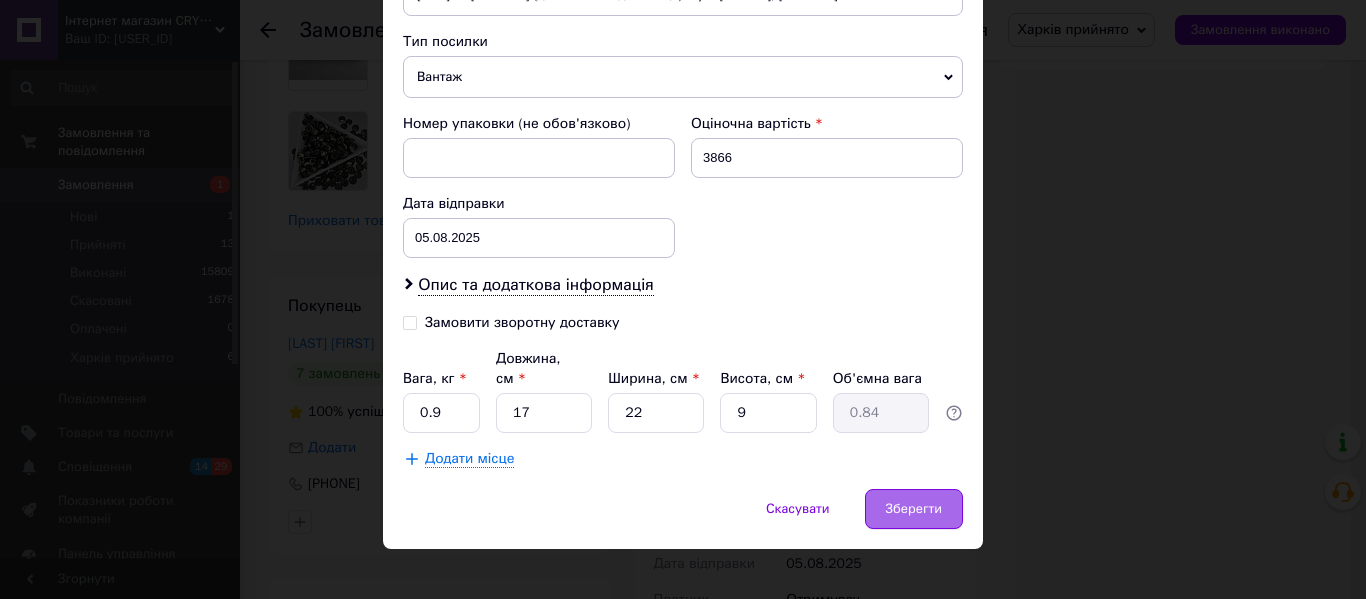 click on "Зберегти" at bounding box center [914, 509] 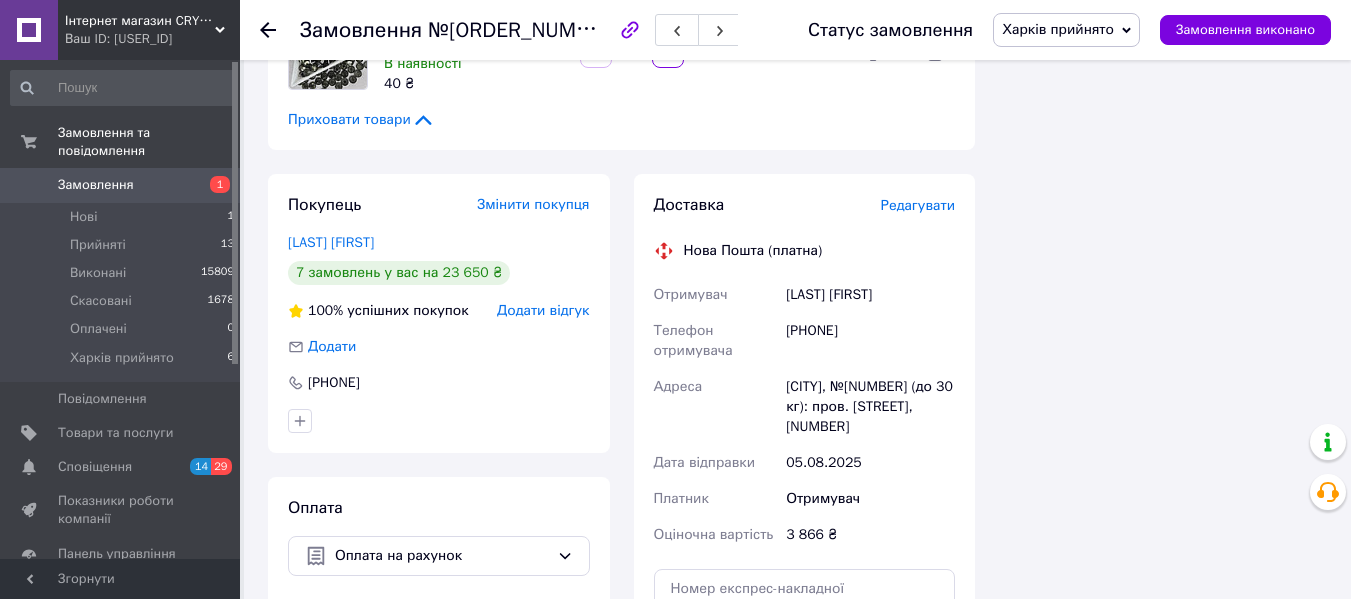 scroll, scrollTop: 1500, scrollLeft: 0, axis: vertical 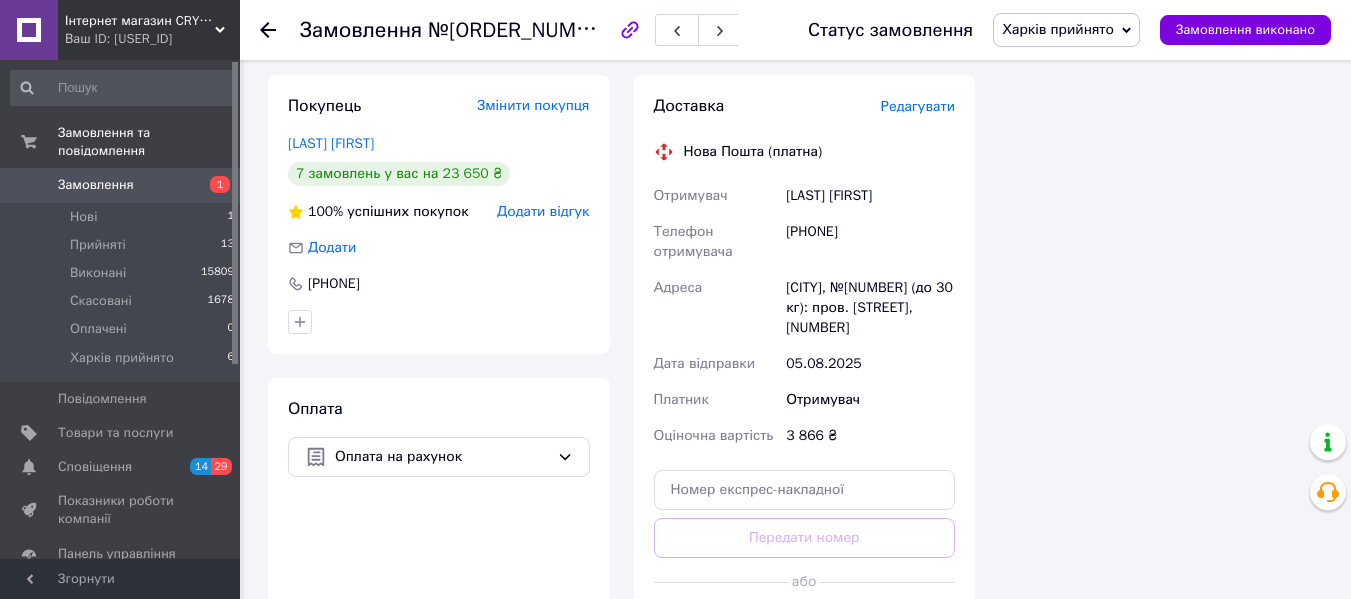 click on "Згенерувати ЕН" at bounding box center (805, 627) 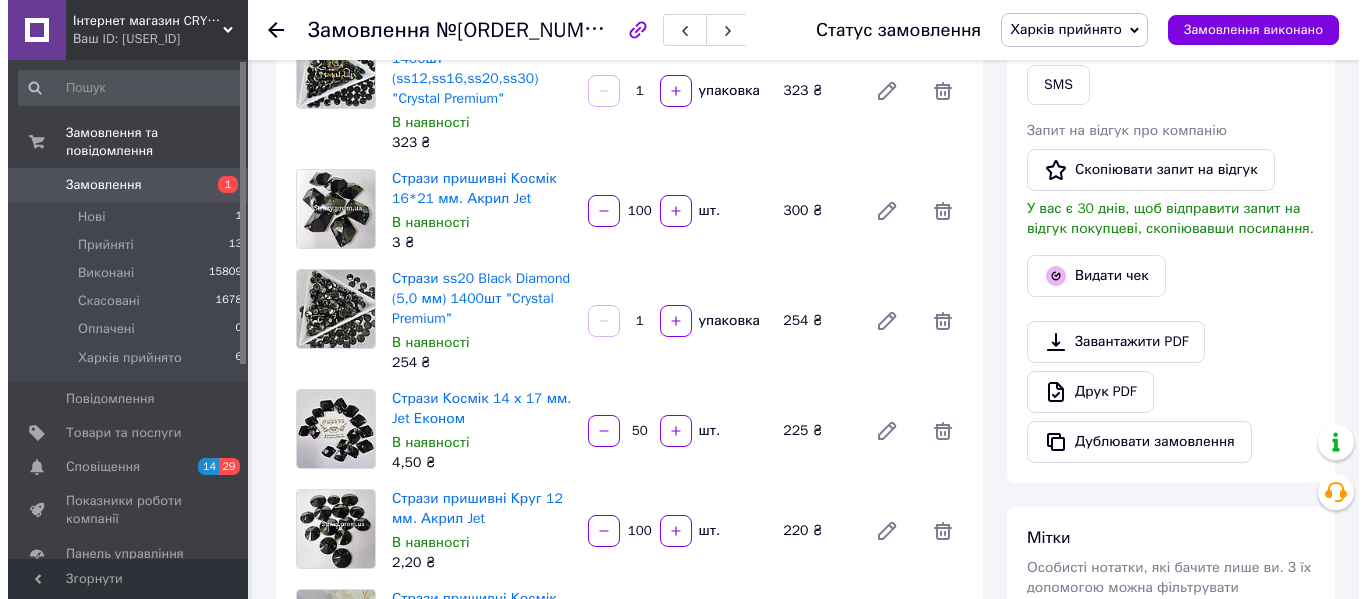 scroll, scrollTop: 400, scrollLeft: 0, axis: vertical 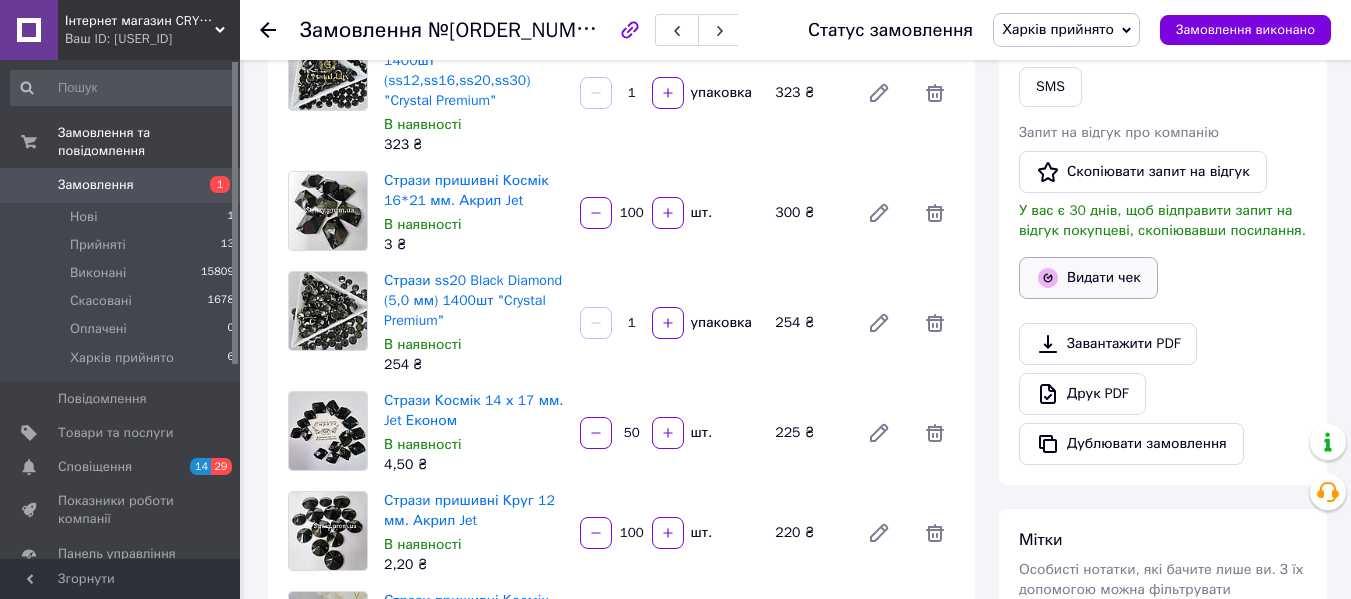 click on "Видати чек" at bounding box center [1088, 278] 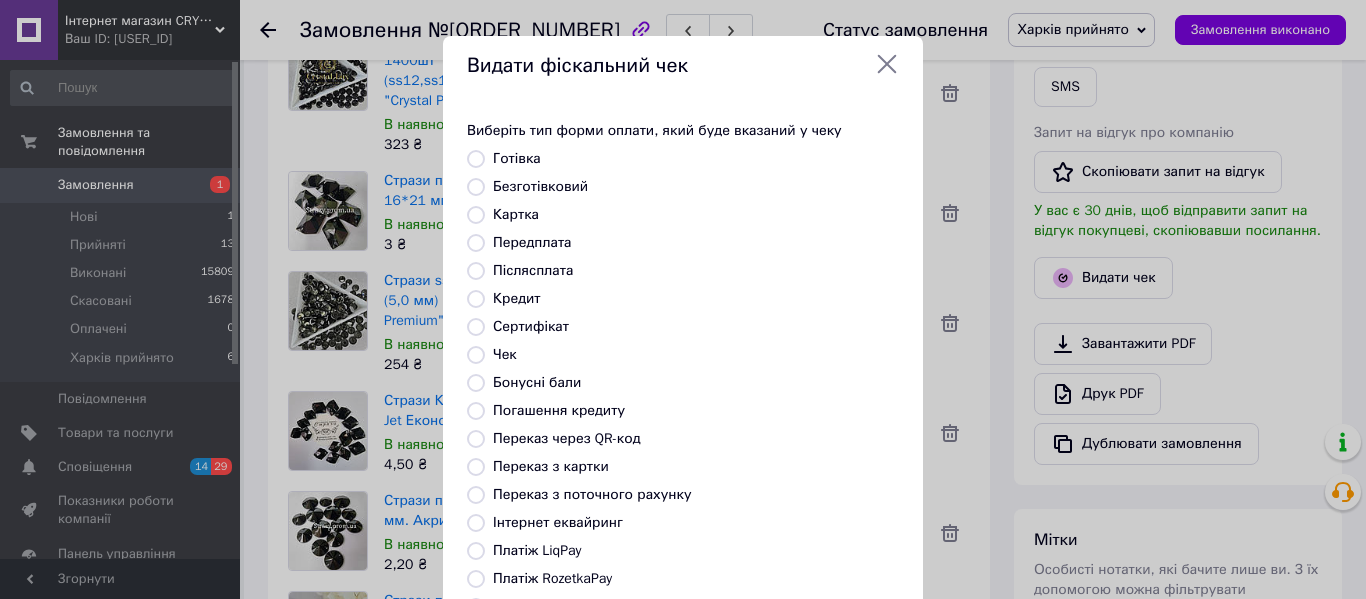 click on "Передплата" at bounding box center [476, 243] 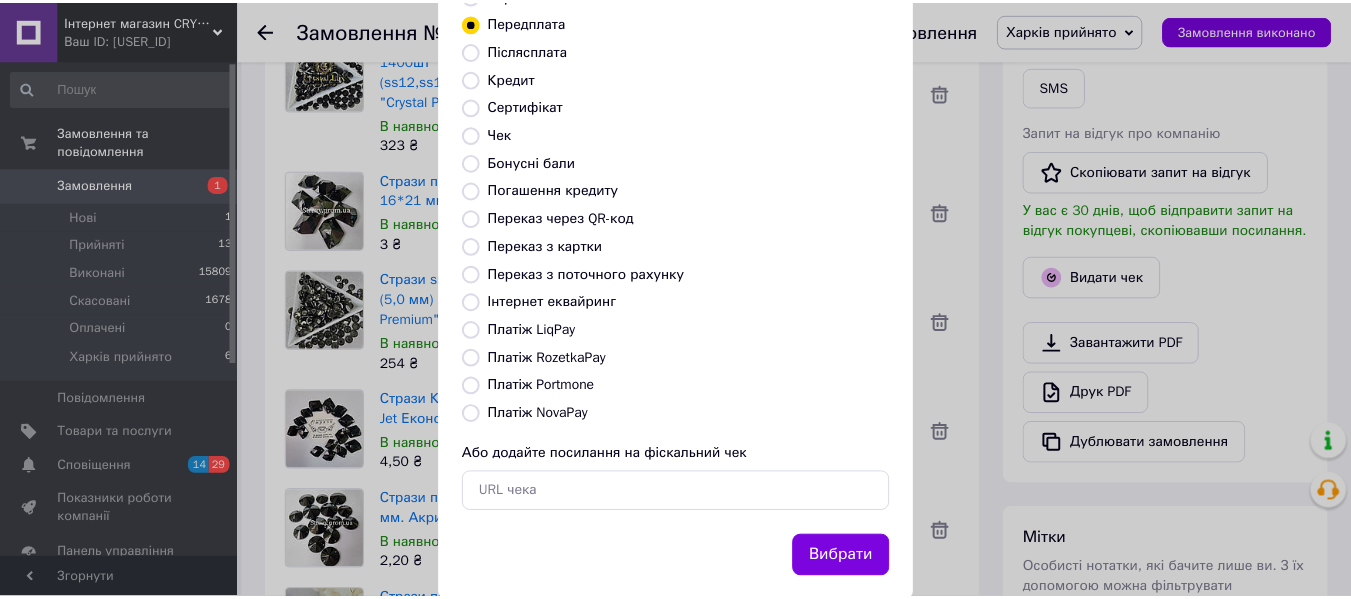 scroll, scrollTop: 260, scrollLeft: 0, axis: vertical 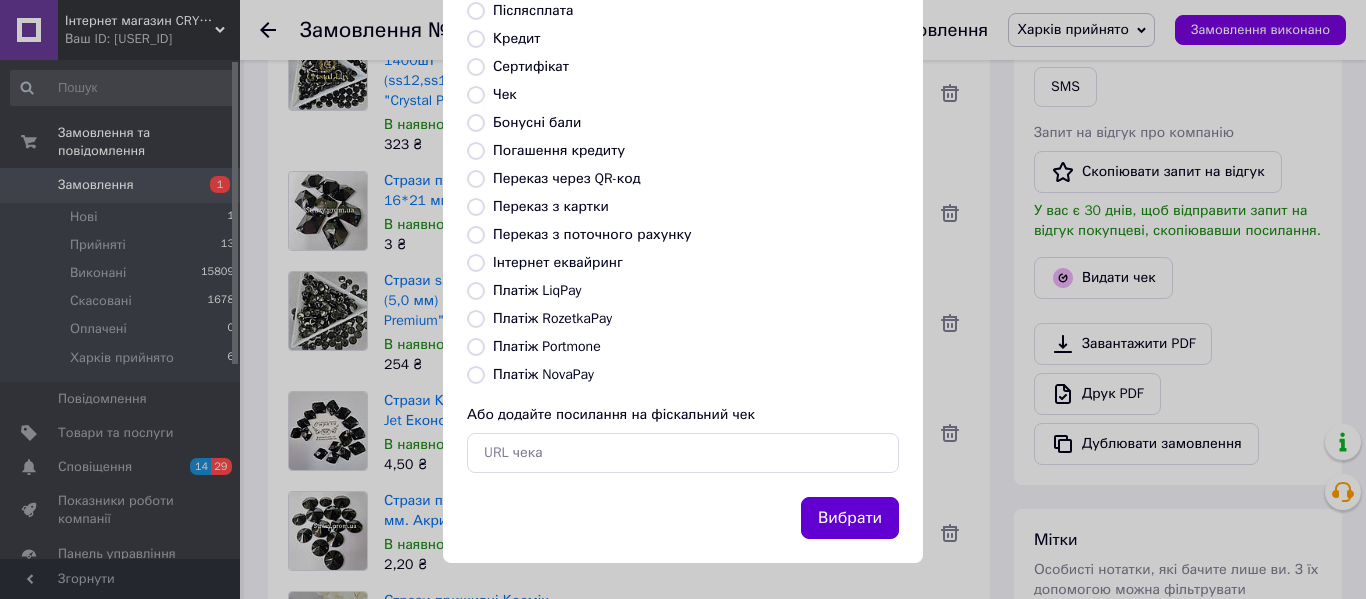 click on "Вибрати" at bounding box center (850, 518) 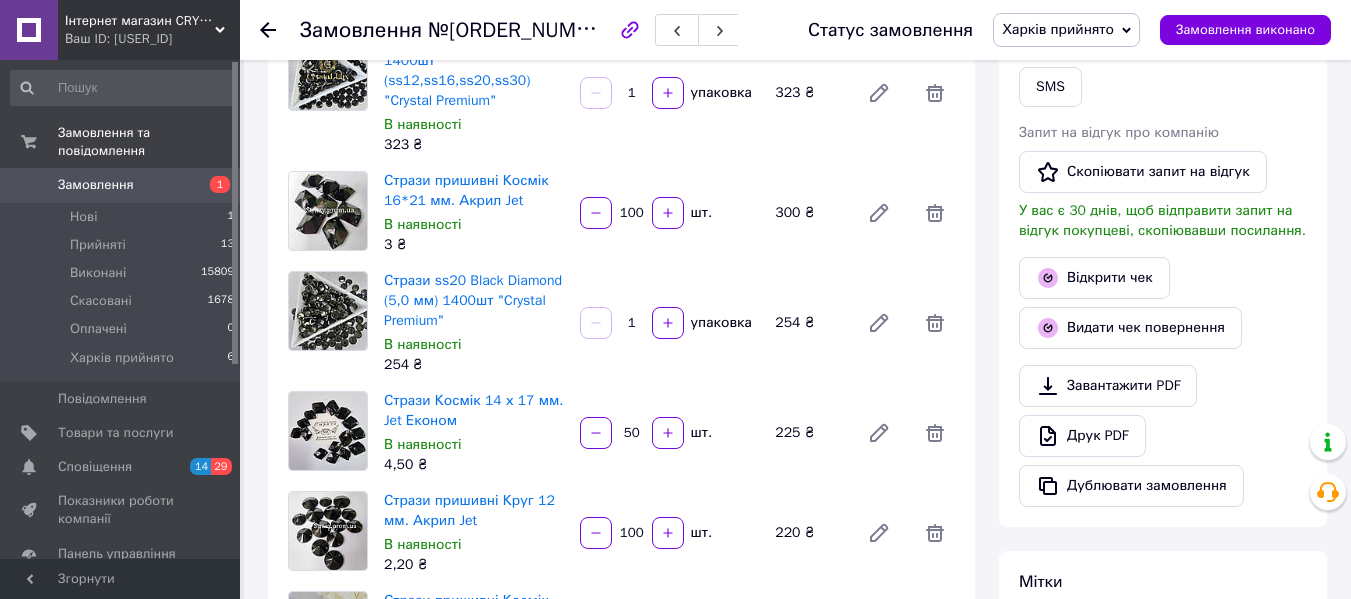 click 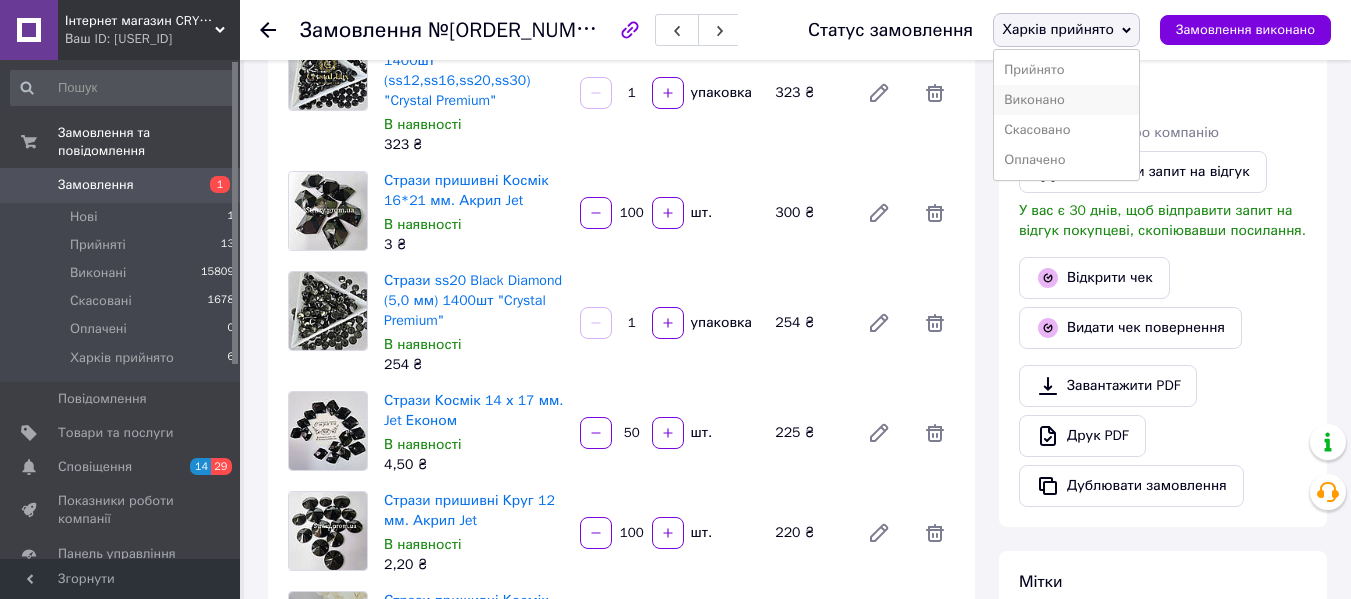 click on "Виконано" at bounding box center (1066, 100) 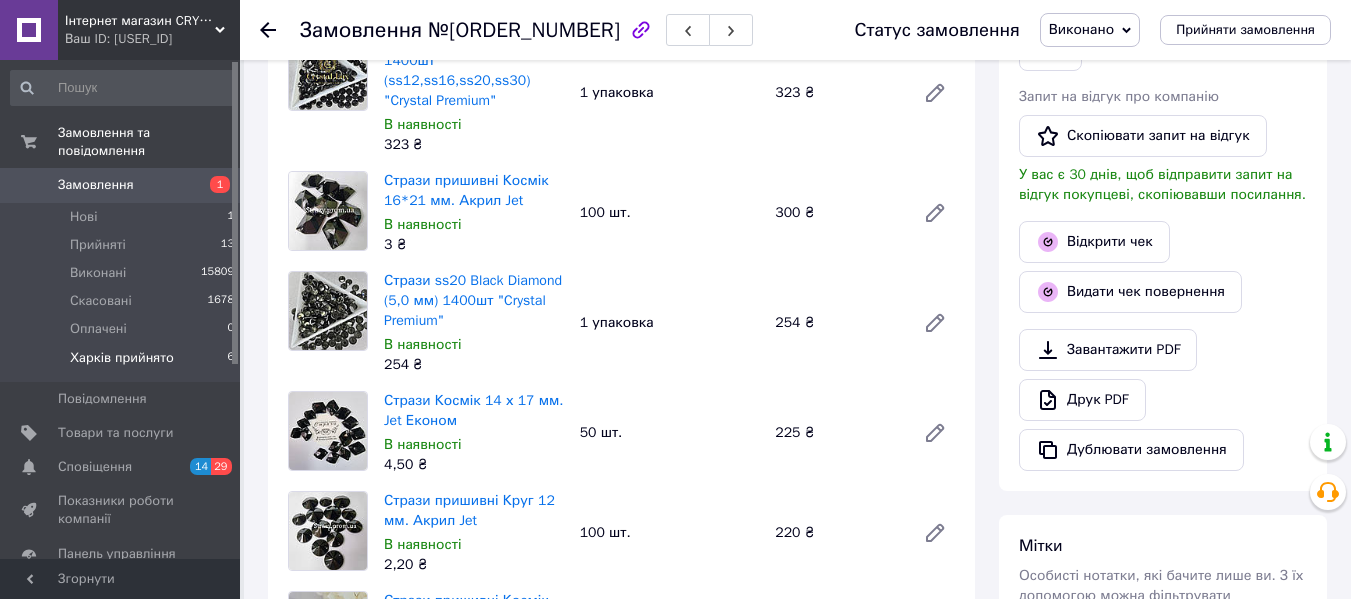 click on "Харків прийнято" at bounding box center (122, 358) 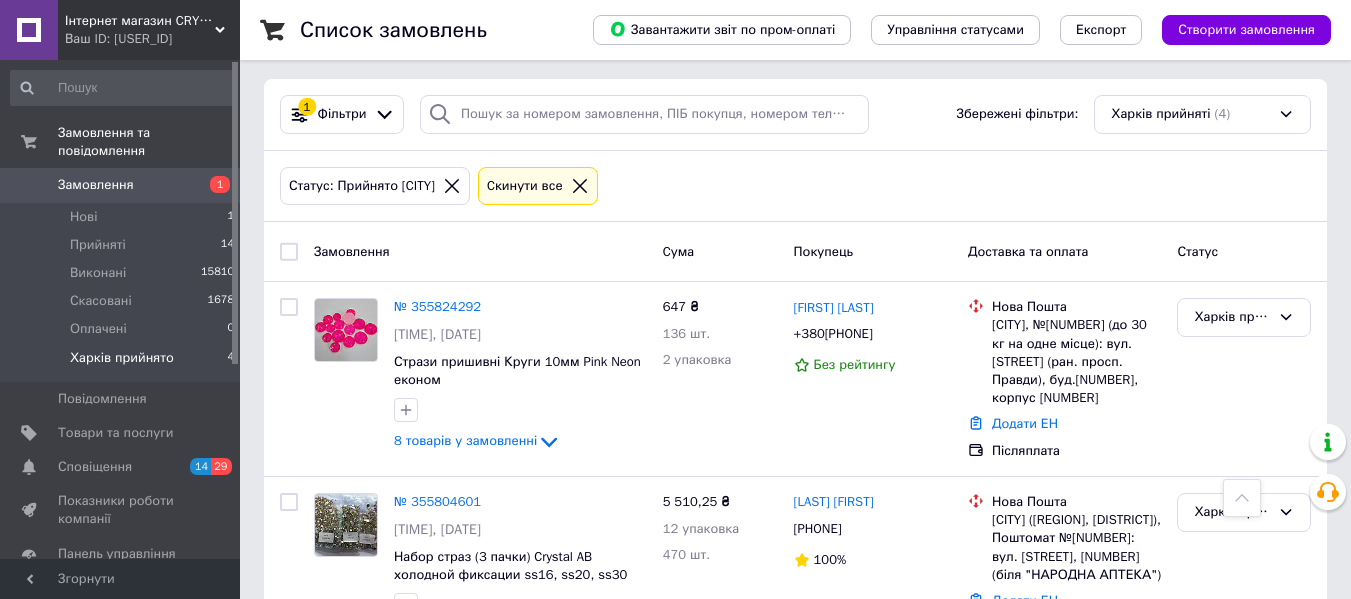 scroll, scrollTop: 0, scrollLeft: 0, axis: both 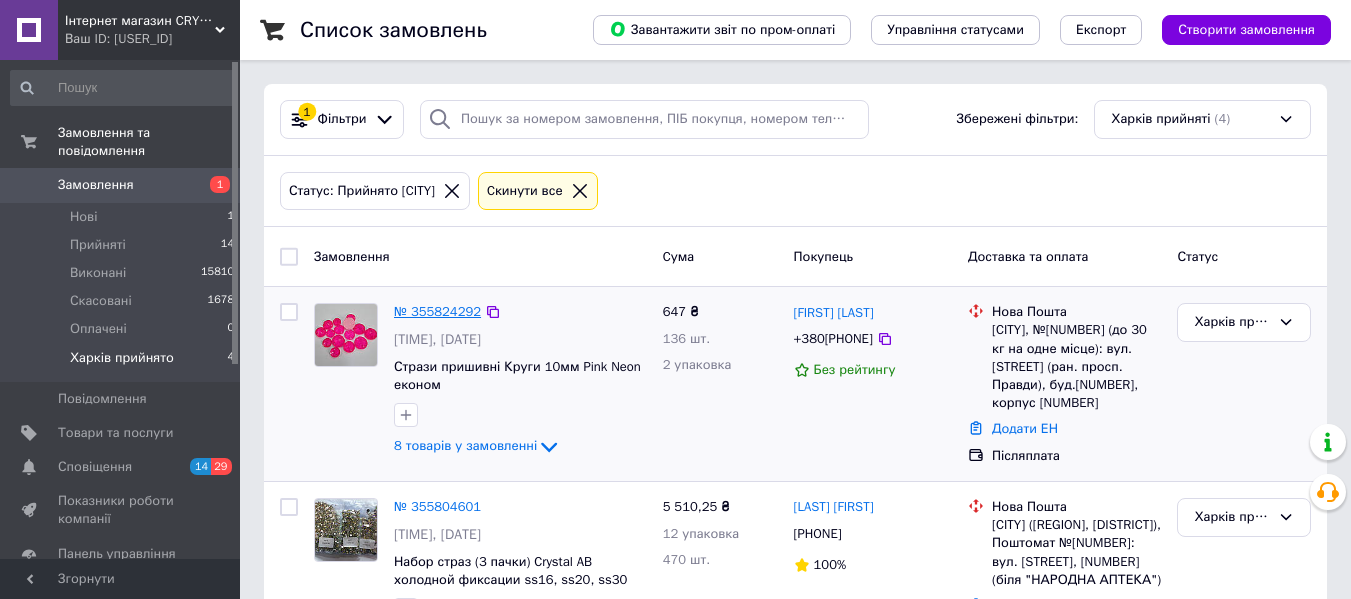 click on "№ 355824292" at bounding box center [437, 311] 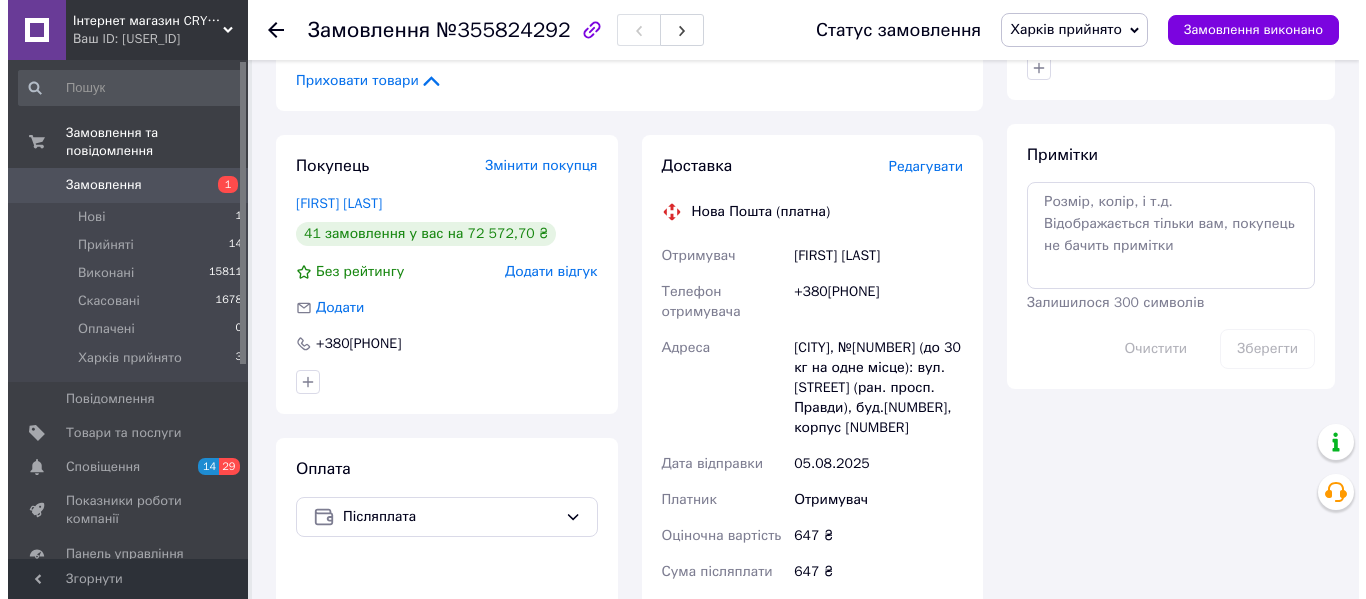 scroll, scrollTop: 1000, scrollLeft: 0, axis: vertical 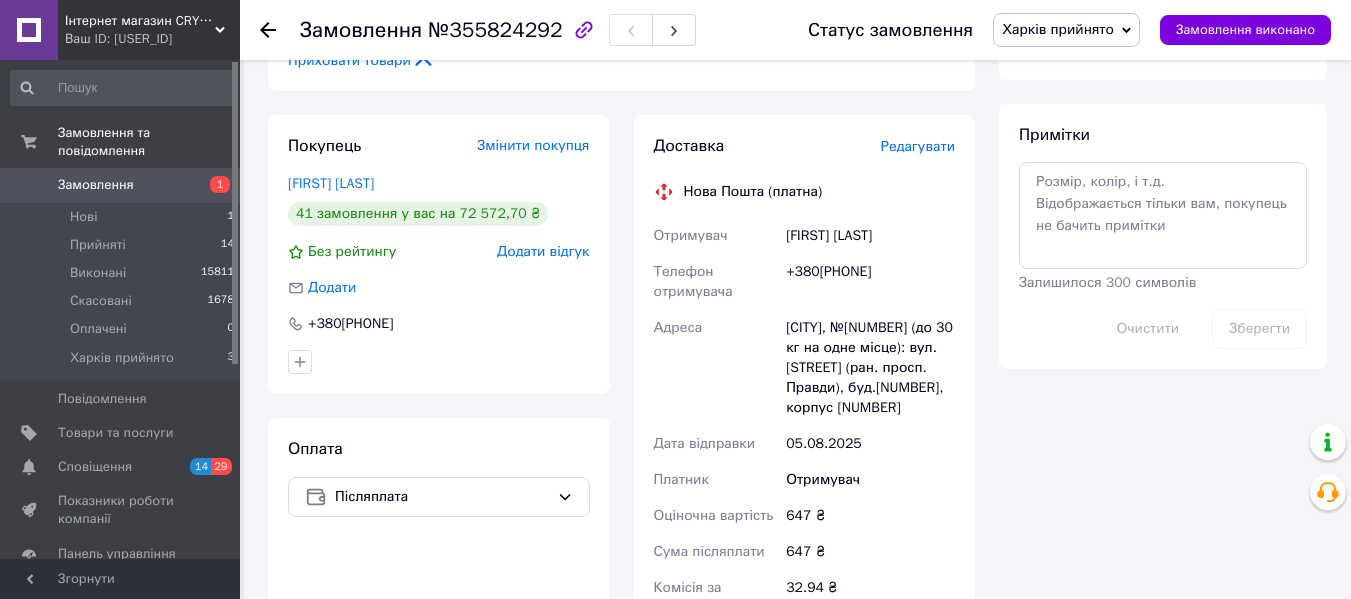 click on "Редагувати" at bounding box center (918, 146) 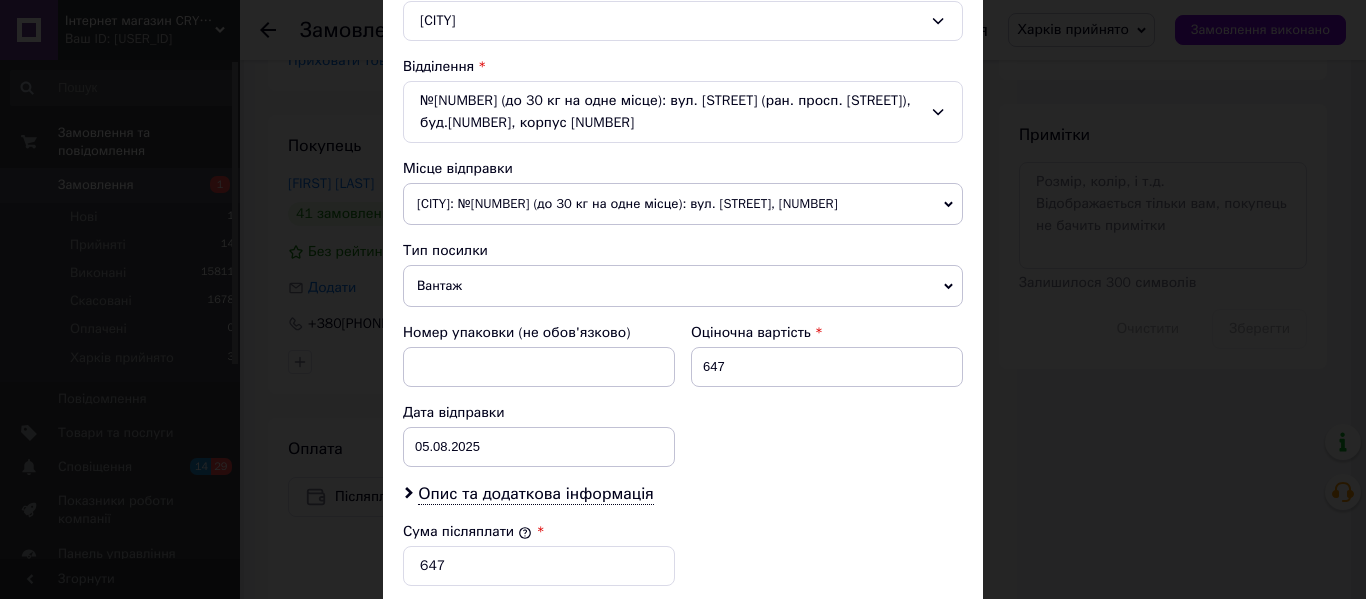 scroll, scrollTop: 600, scrollLeft: 0, axis: vertical 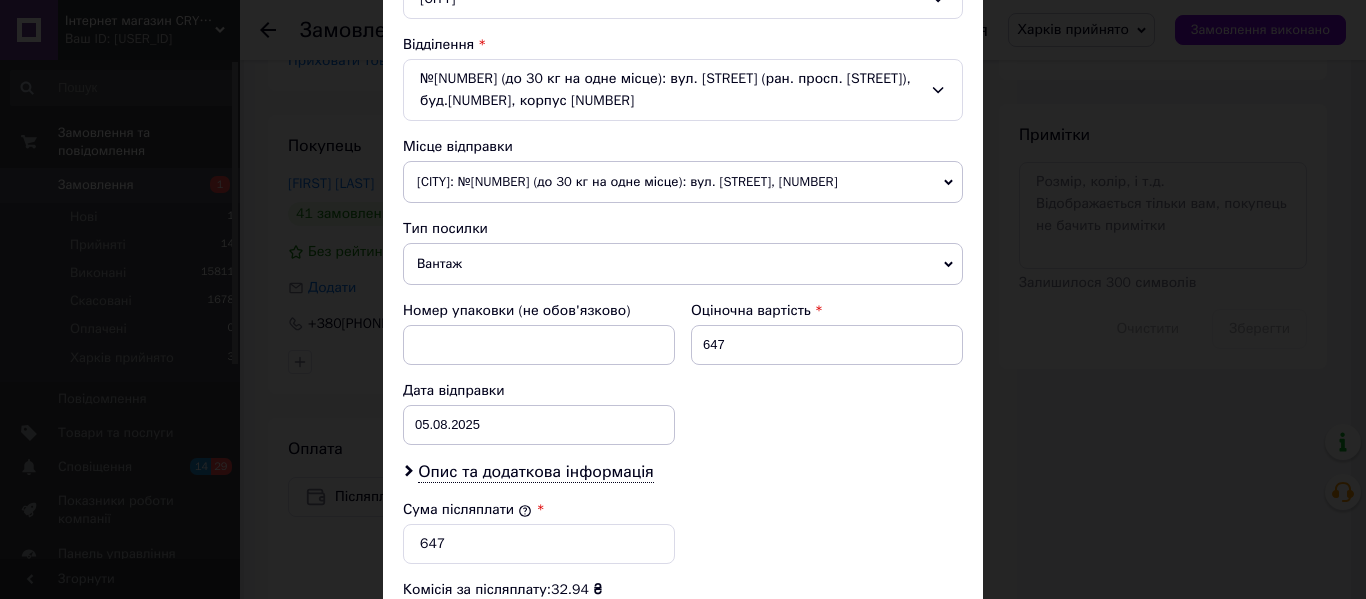 click on "[CITY]: №[NUMBER] (до 30 кг на одне місце): вул. [STREET], [NUMBER]" at bounding box center (683, 182) 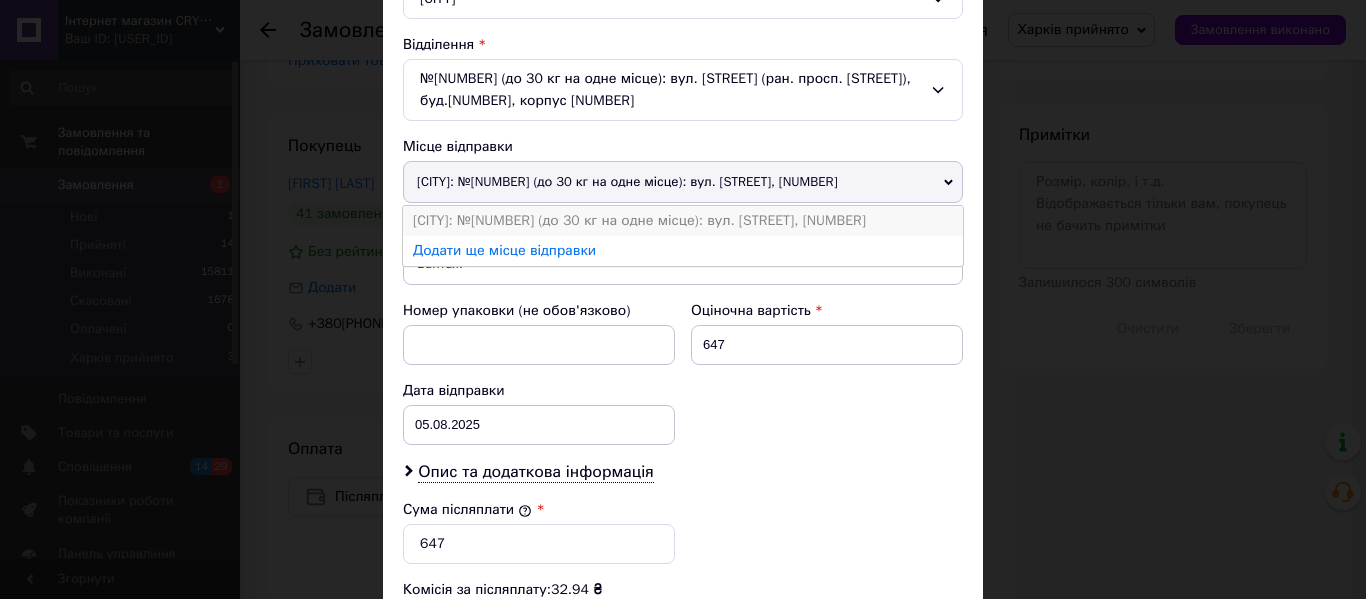 click on "[CITY]: №[NUMBER] (до 30 кг на одне місце): вул. [STREET], [NUMBER]" at bounding box center [683, 221] 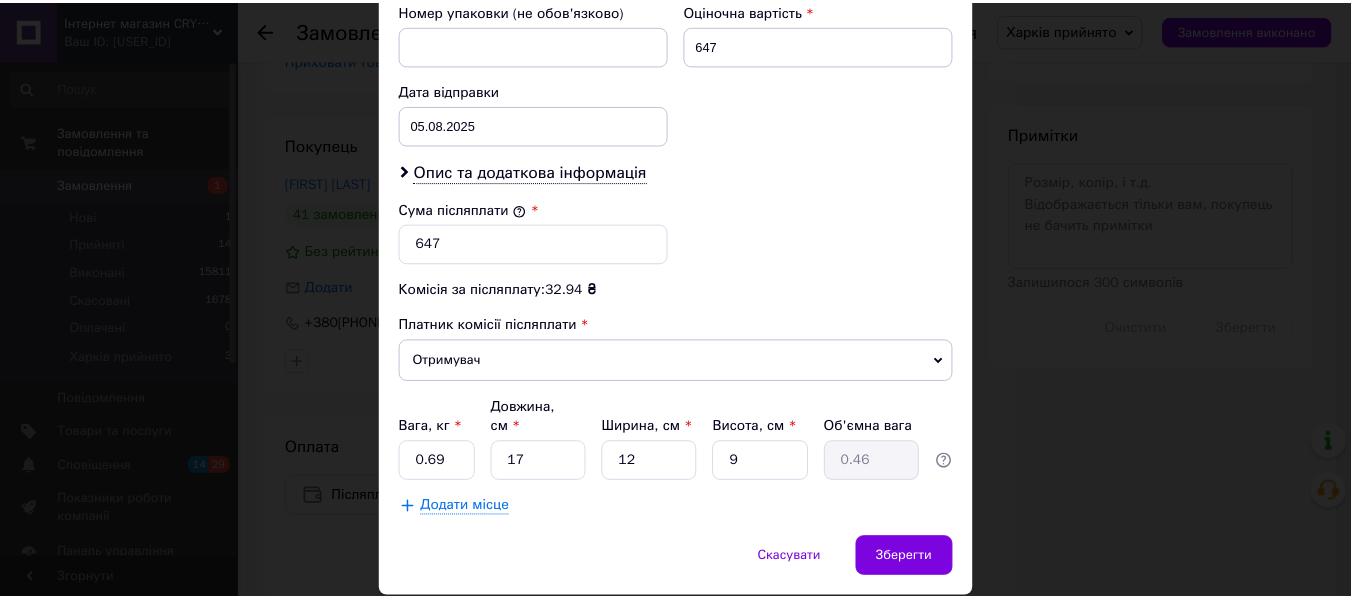 scroll, scrollTop: 949, scrollLeft: 0, axis: vertical 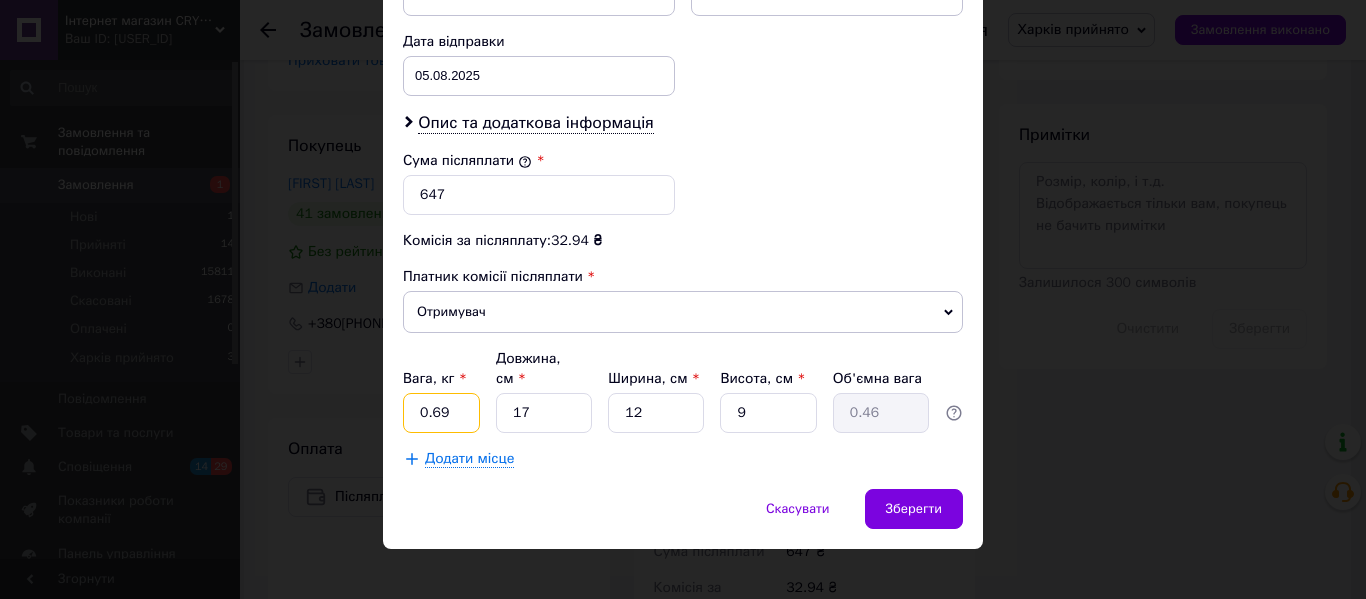 click on "0.69" at bounding box center (441, 413) 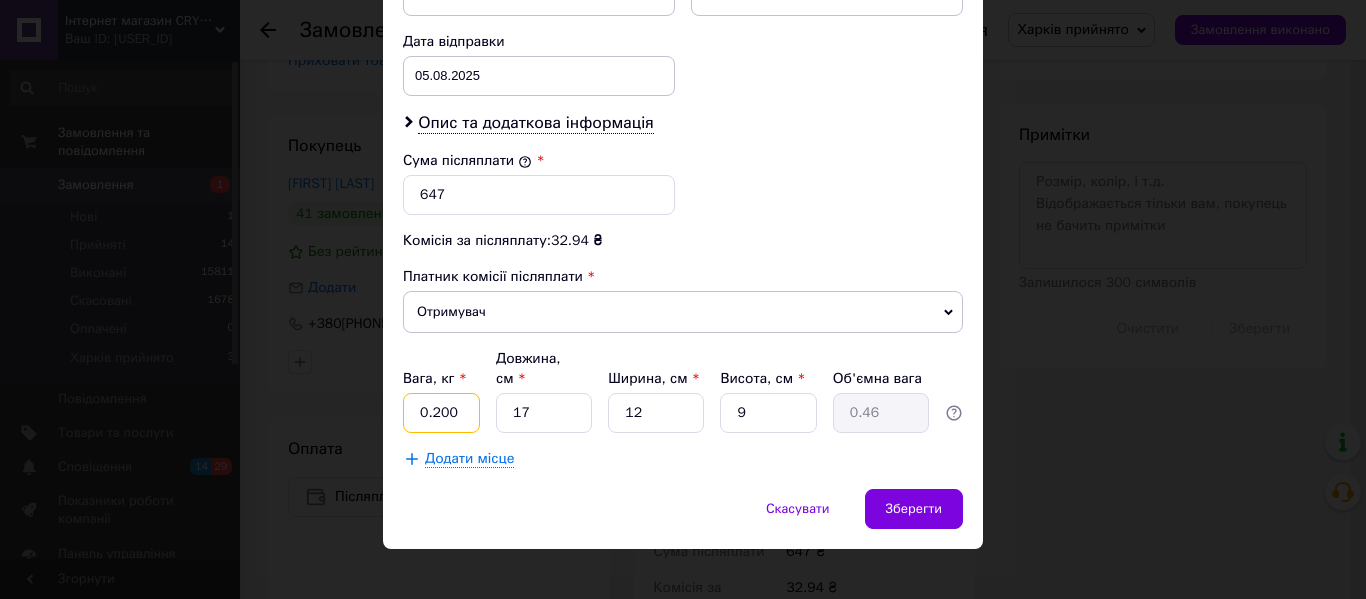 type on "0.200" 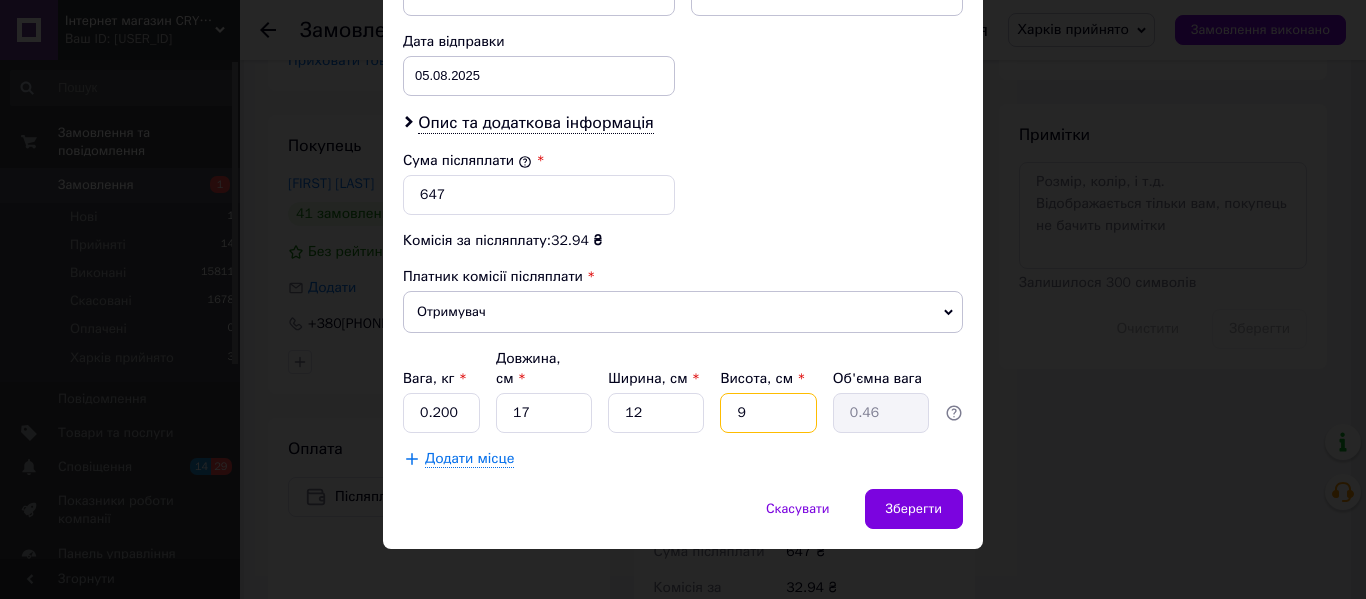 drag, startPoint x: 774, startPoint y: 394, endPoint x: 756, endPoint y: 400, distance: 18.973665 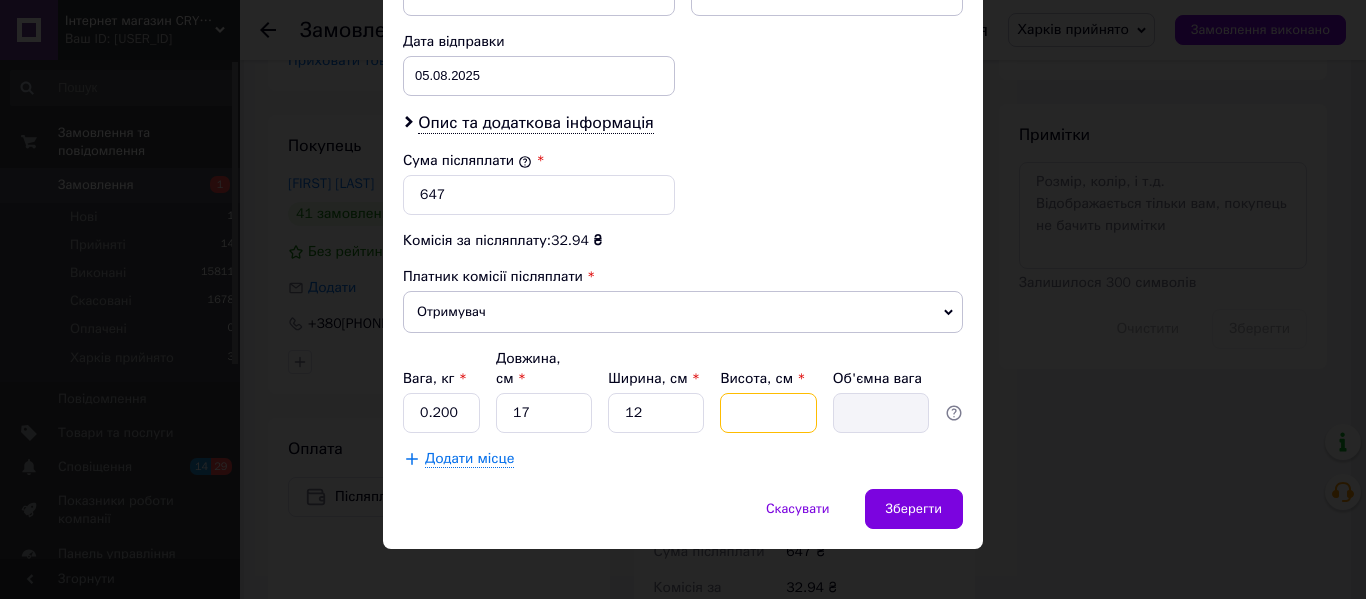 type on "4" 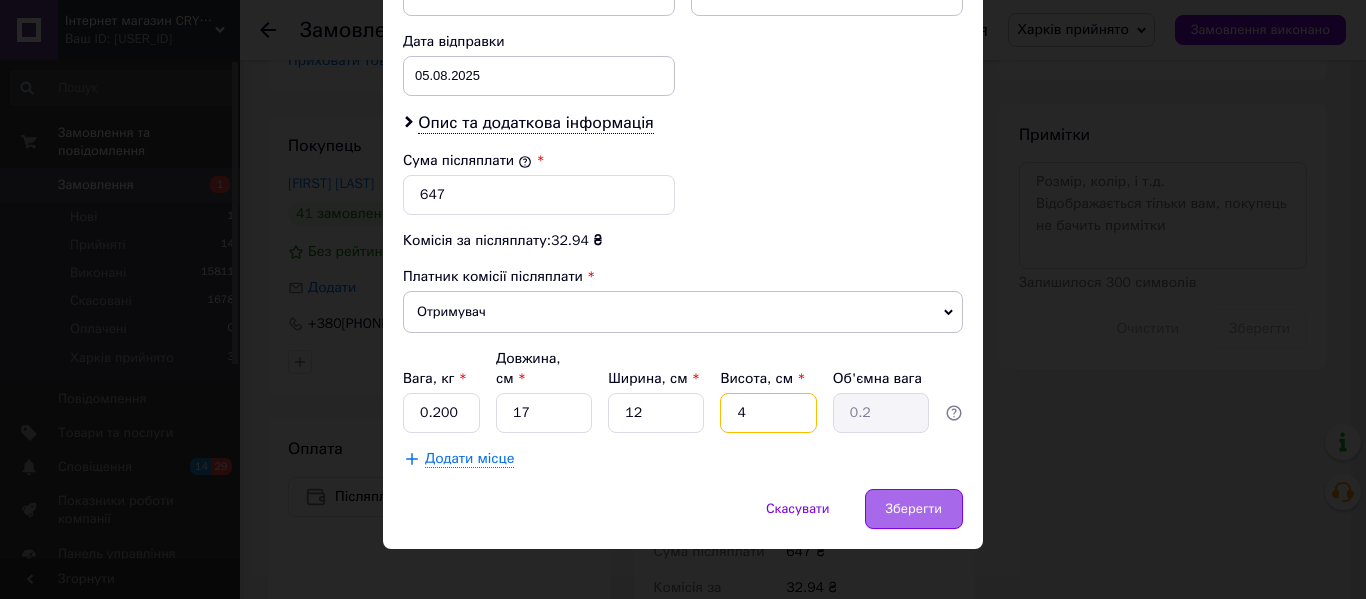 type on "4" 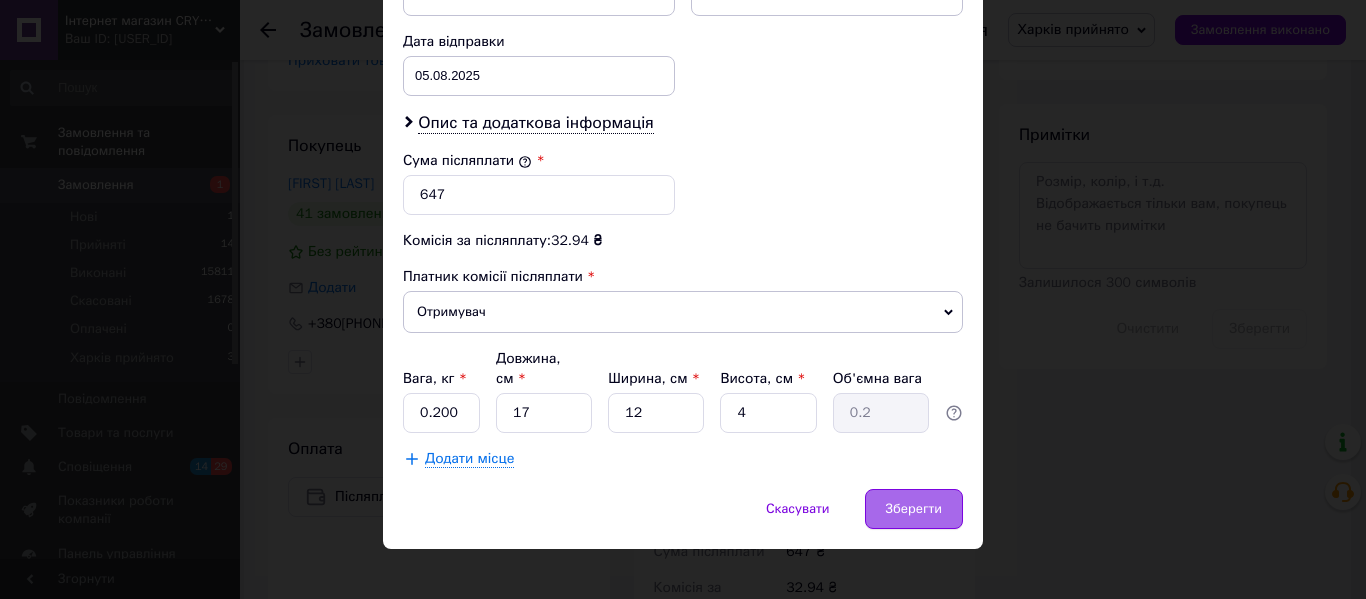 click on "Зберегти" at bounding box center (914, 509) 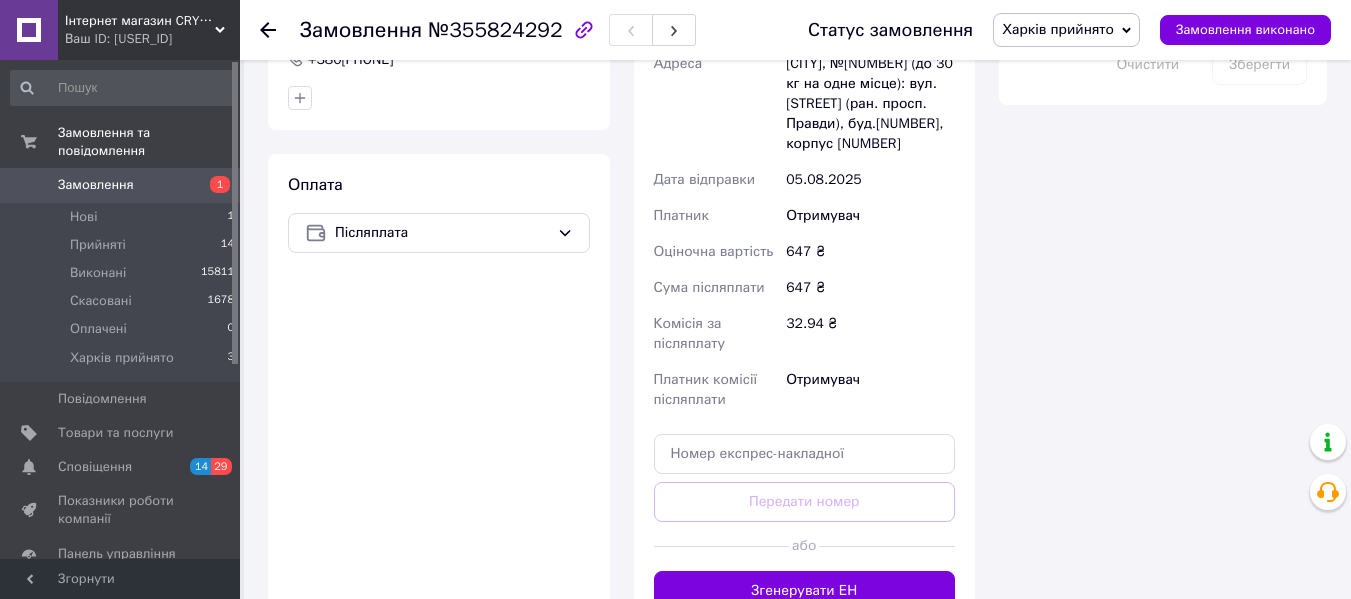 scroll, scrollTop: 1300, scrollLeft: 0, axis: vertical 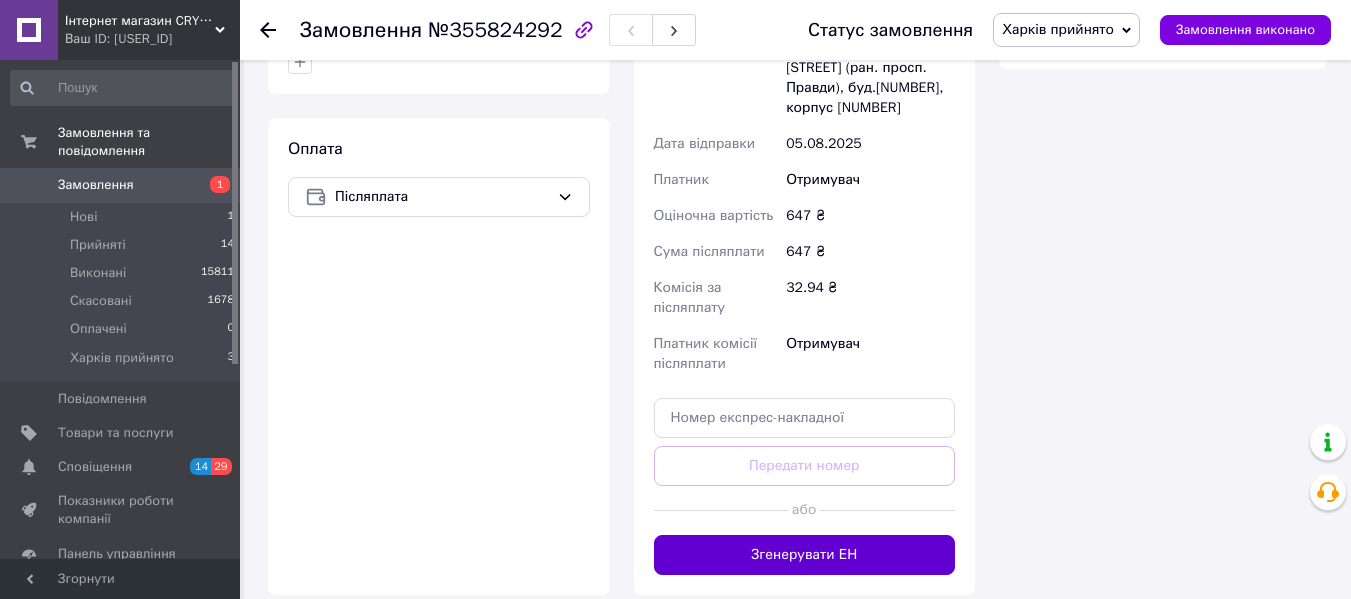 click on "Згенерувати ЕН" at bounding box center [805, 555] 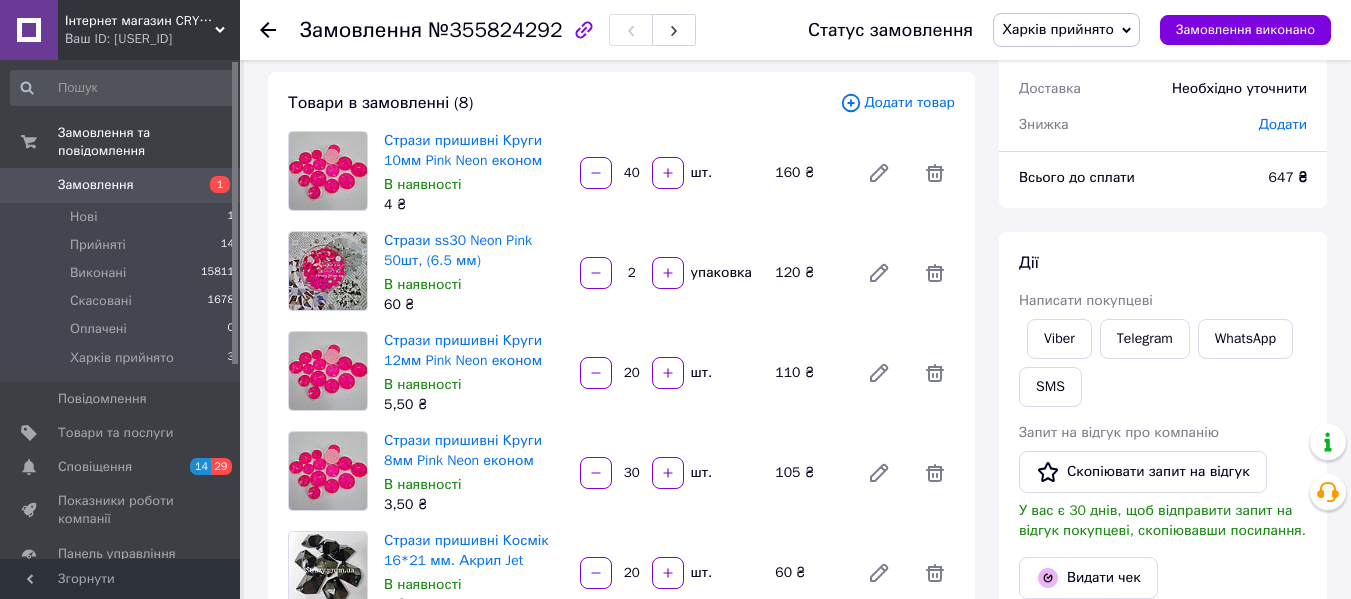 scroll, scrollTop: 300, scrollLeft: 0, axis: vertical 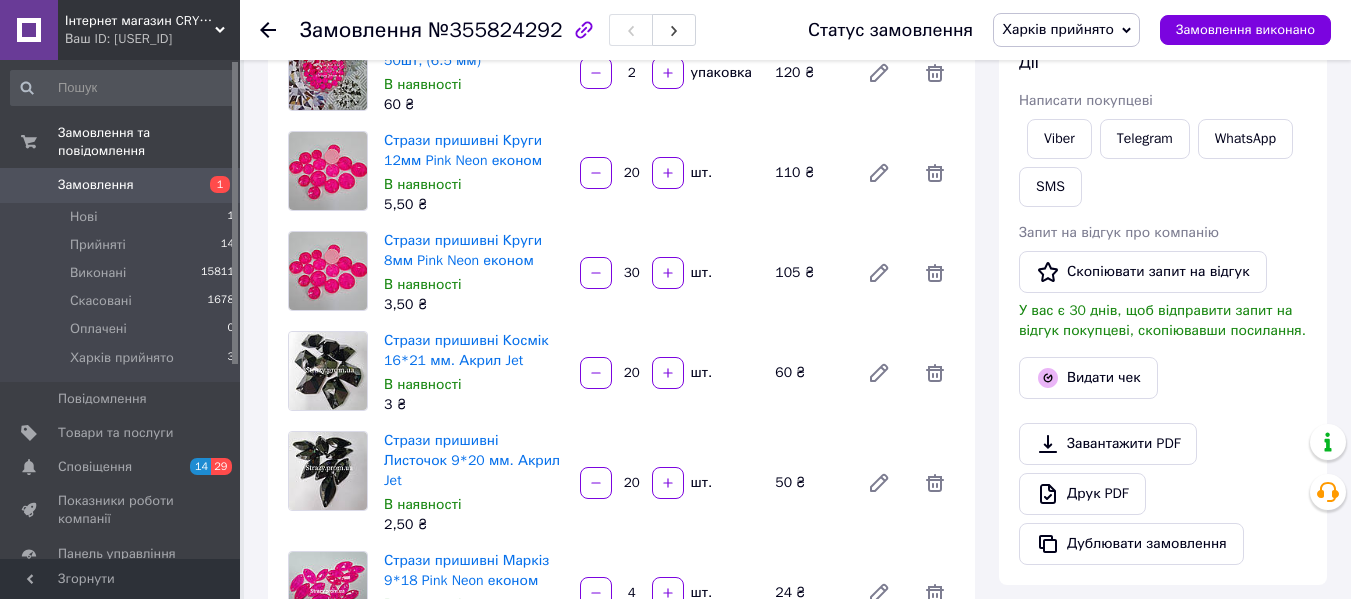 click on "Харків прийнято" at bounding box center [1066, 30] 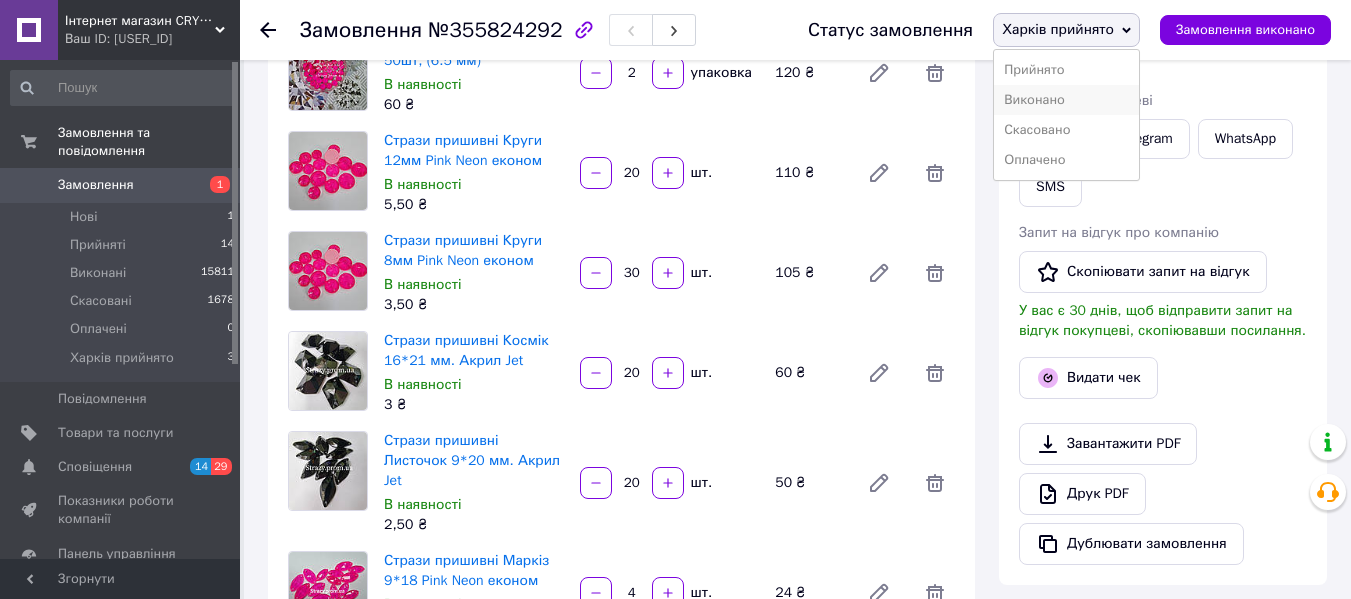 click on "Виконано" at bounding box center (1066, 100) 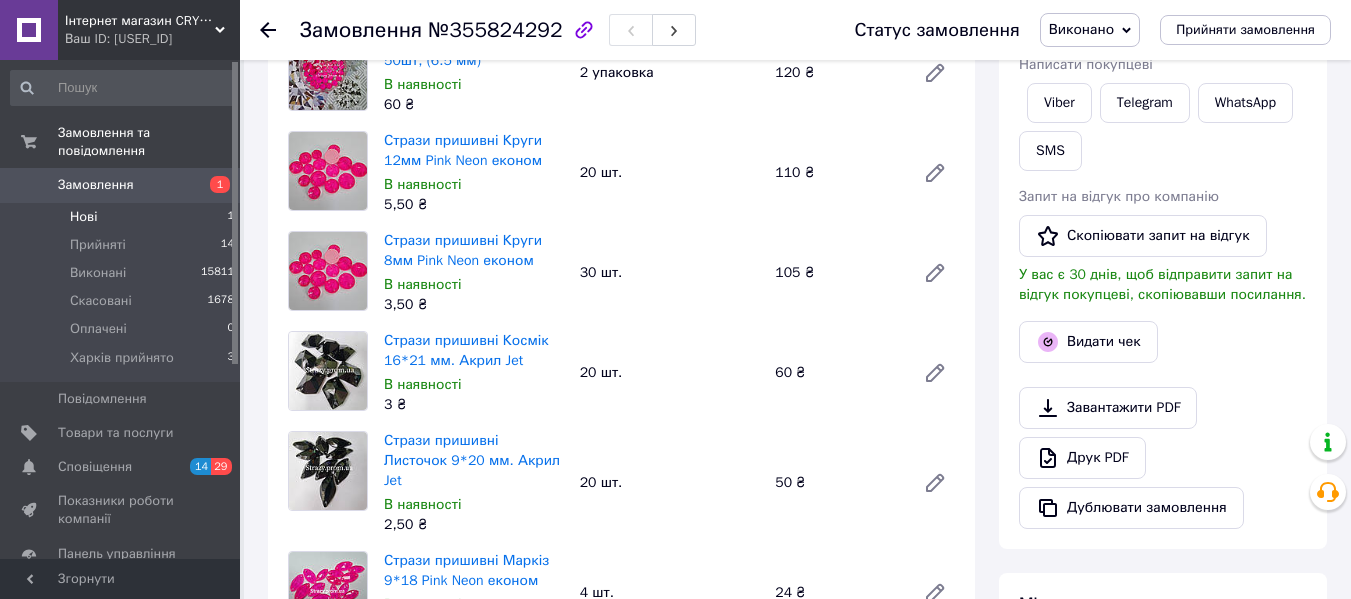 click on "Нові 1" at bounding box center [123, 217] 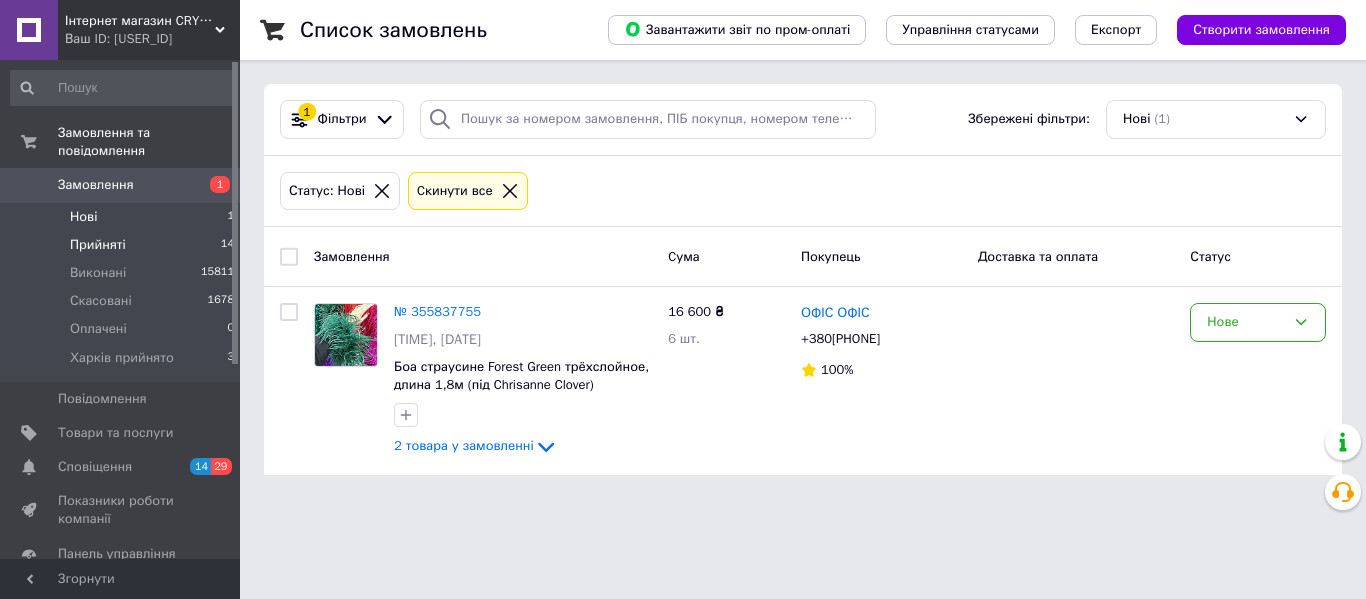 click on "Прийняті 14" at bounding box center [123, 245] 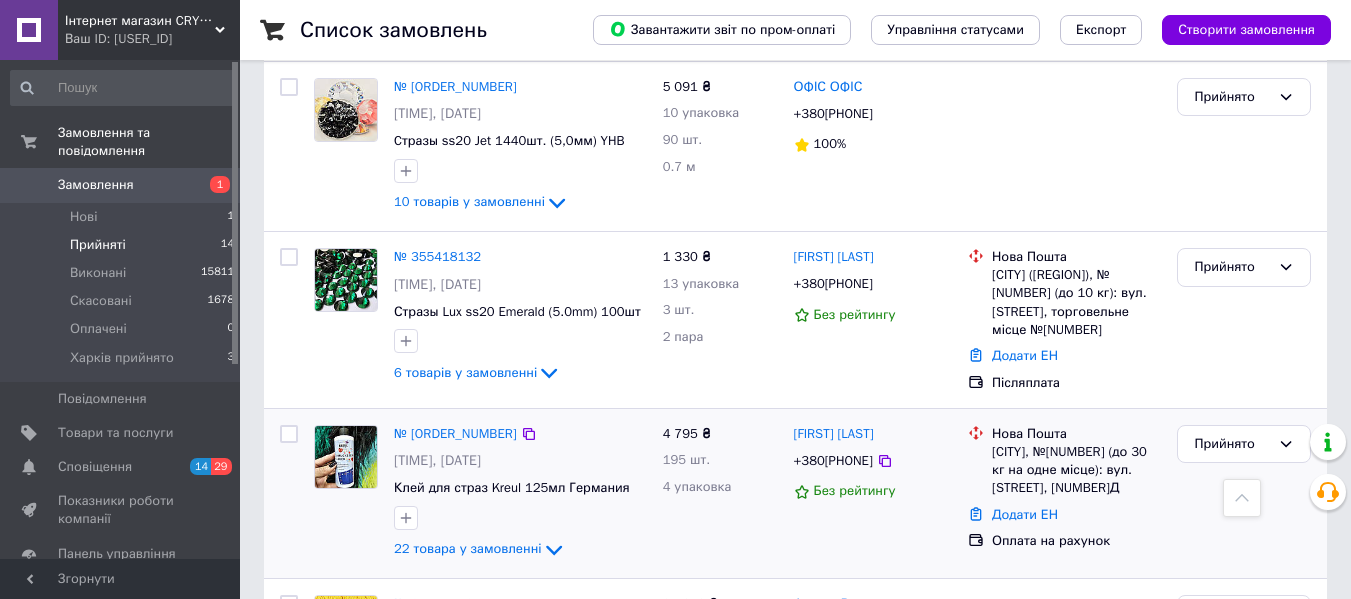 scroll, scrollTop: 1300, scrollLeft: 0, axis: vertical 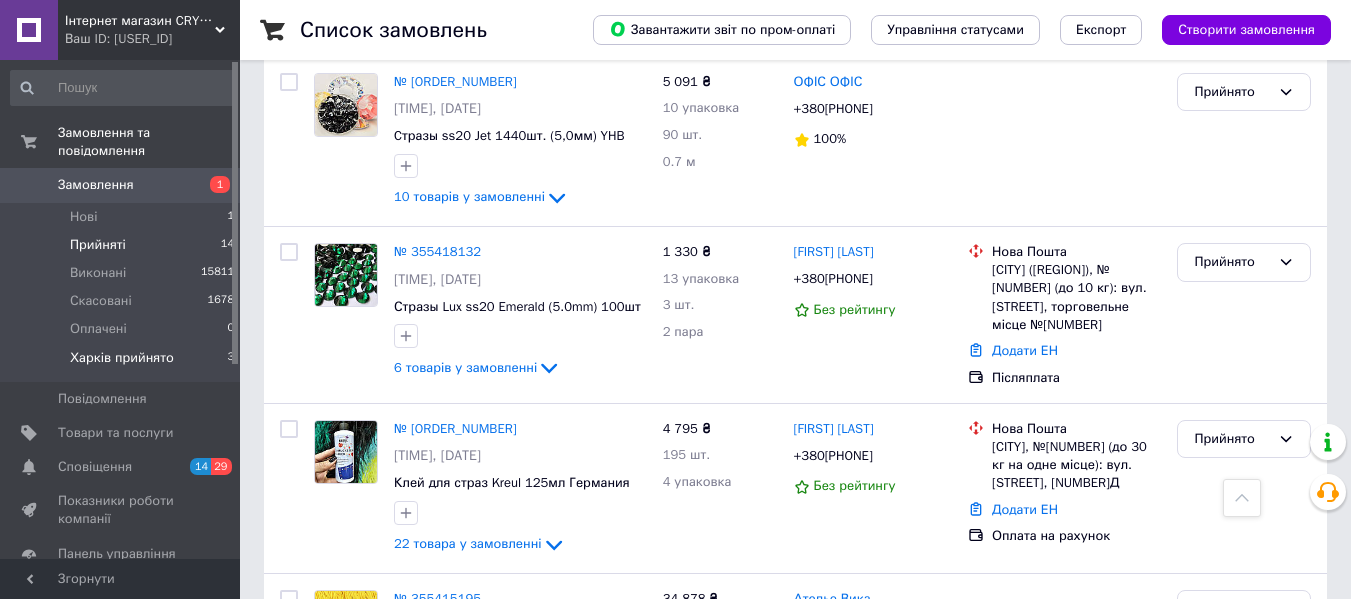 click on "Харків прийнято" at bounding box center (122, 358) 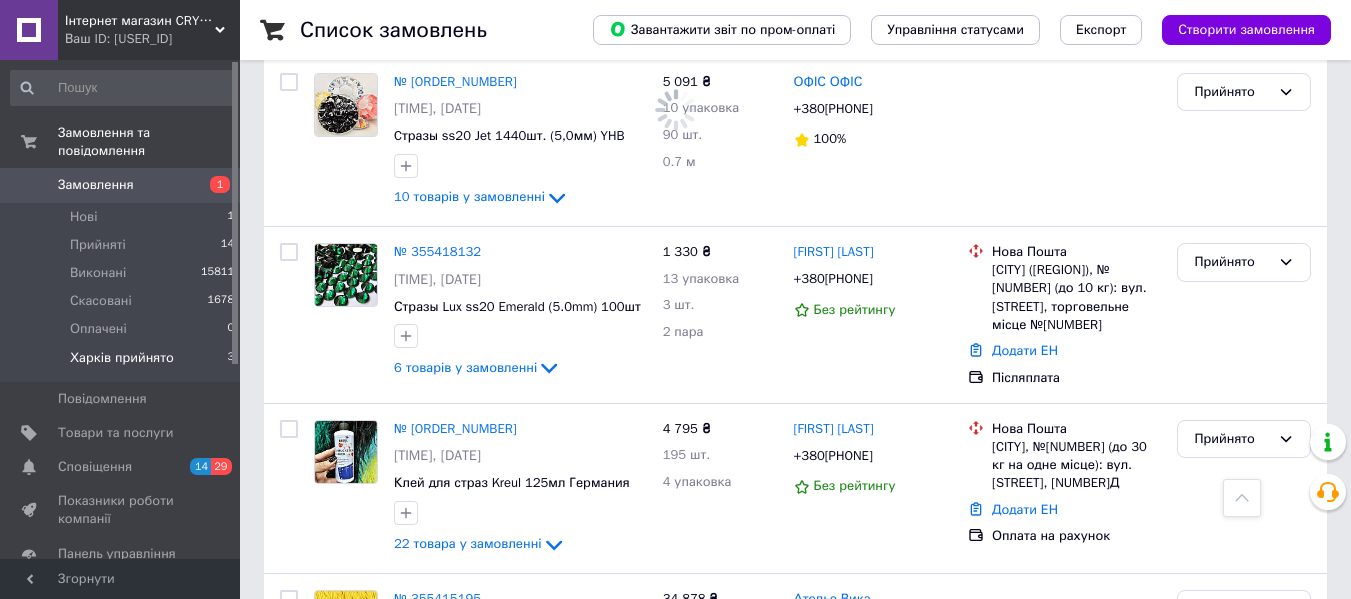 scroll, scrollTop: 0, scrollLeft: 0, axis: both 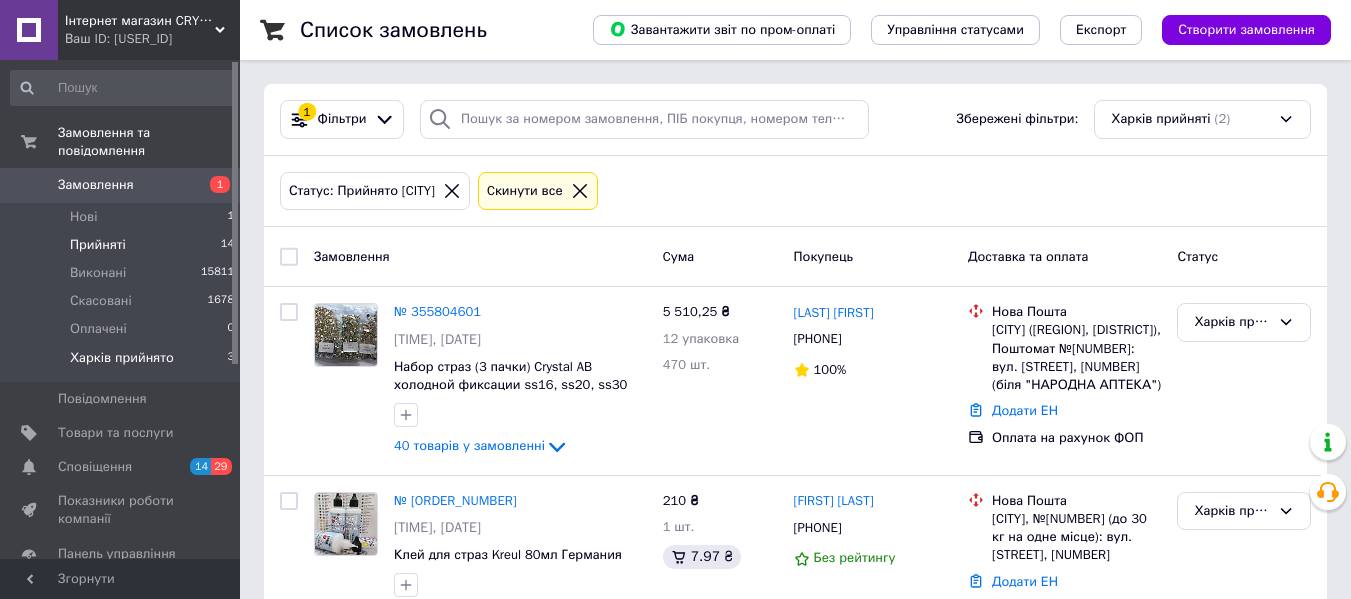 click on "Прийняті 14" at bounding box center (123, 245) 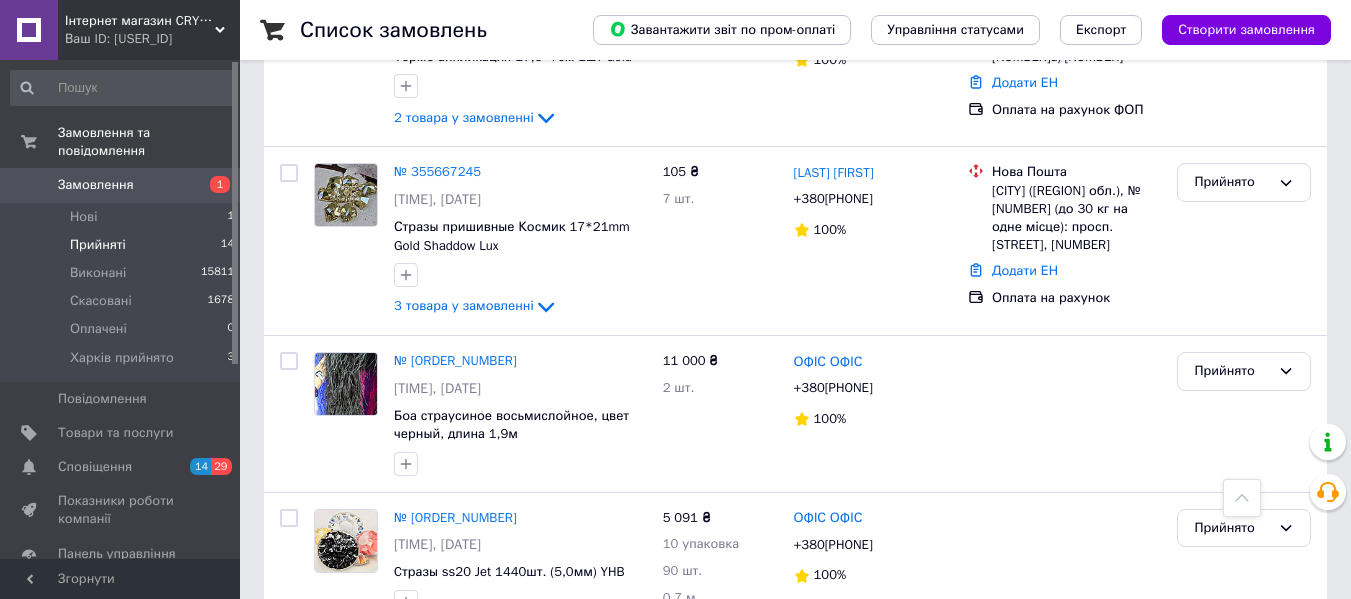 scroll, scrollTop: 900, scrollLeft: 0, axis: vertical 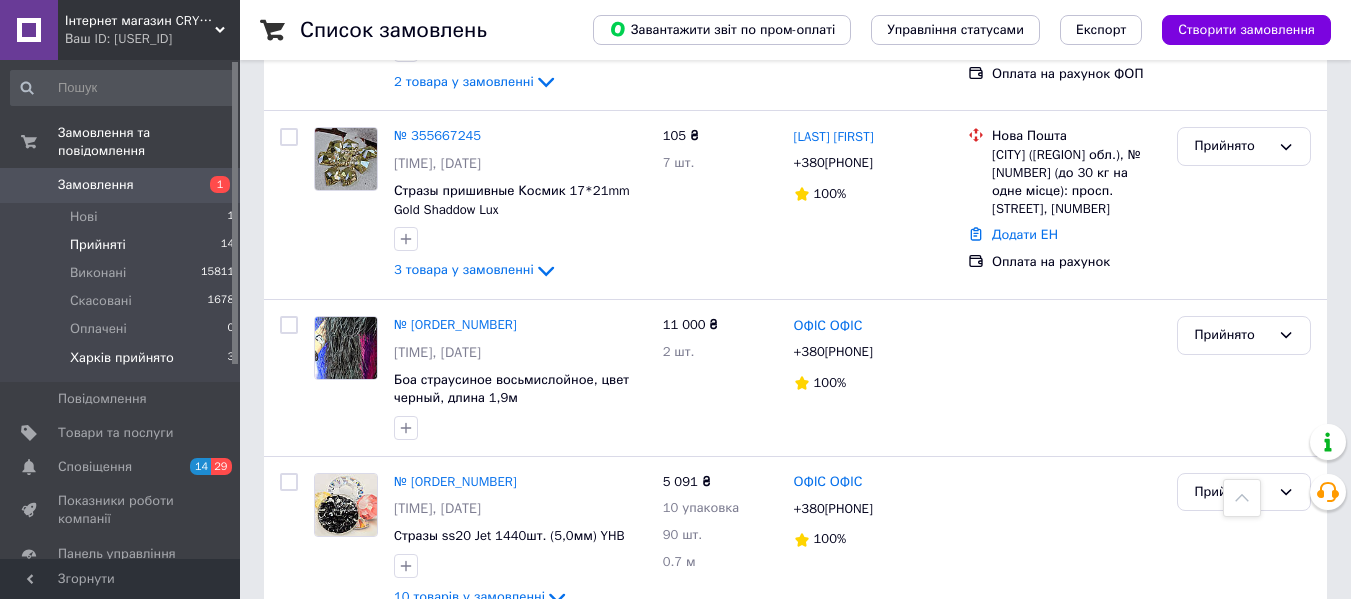 click on "Харків прийнято" at bounding box center [122, 358] 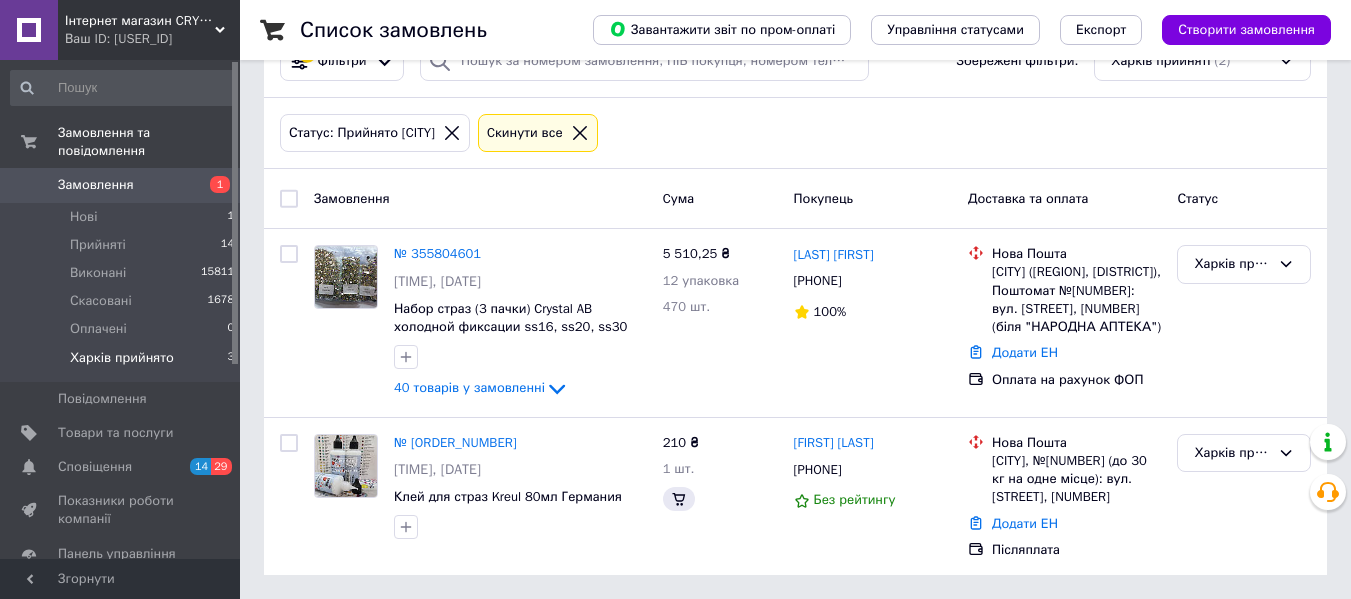 scroll, scrollTop: 0, scrollLeft: 0, axis: both 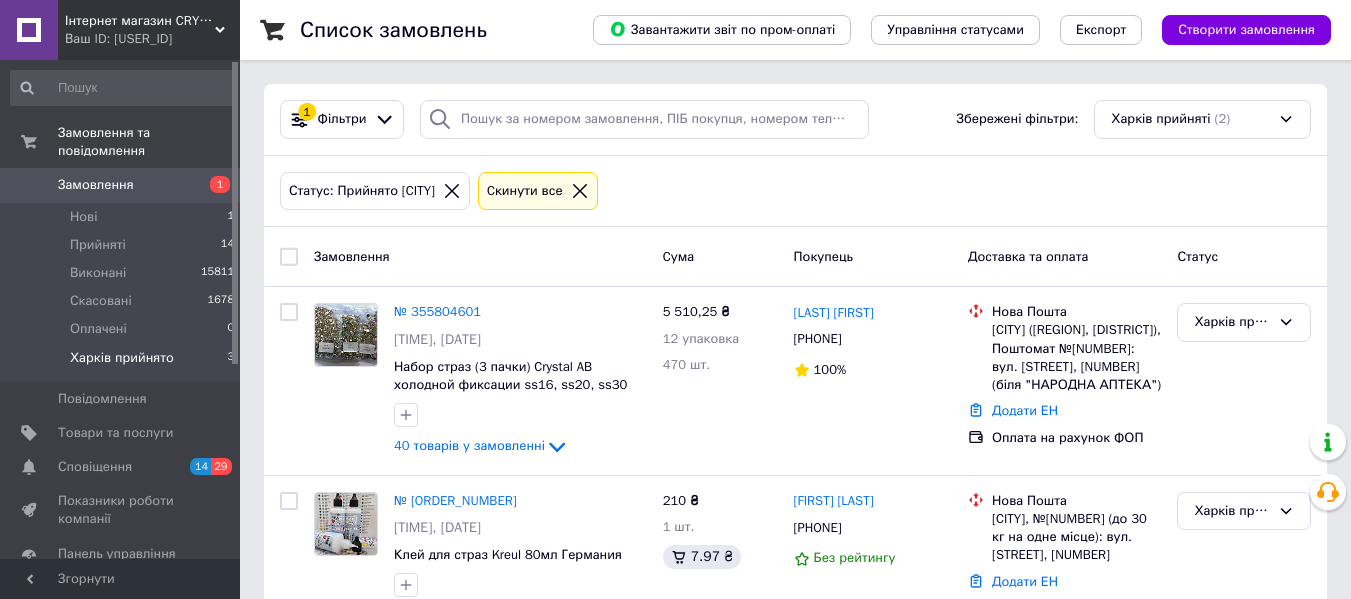 click on "Харків прийнято" at bounding box center [122, 358] 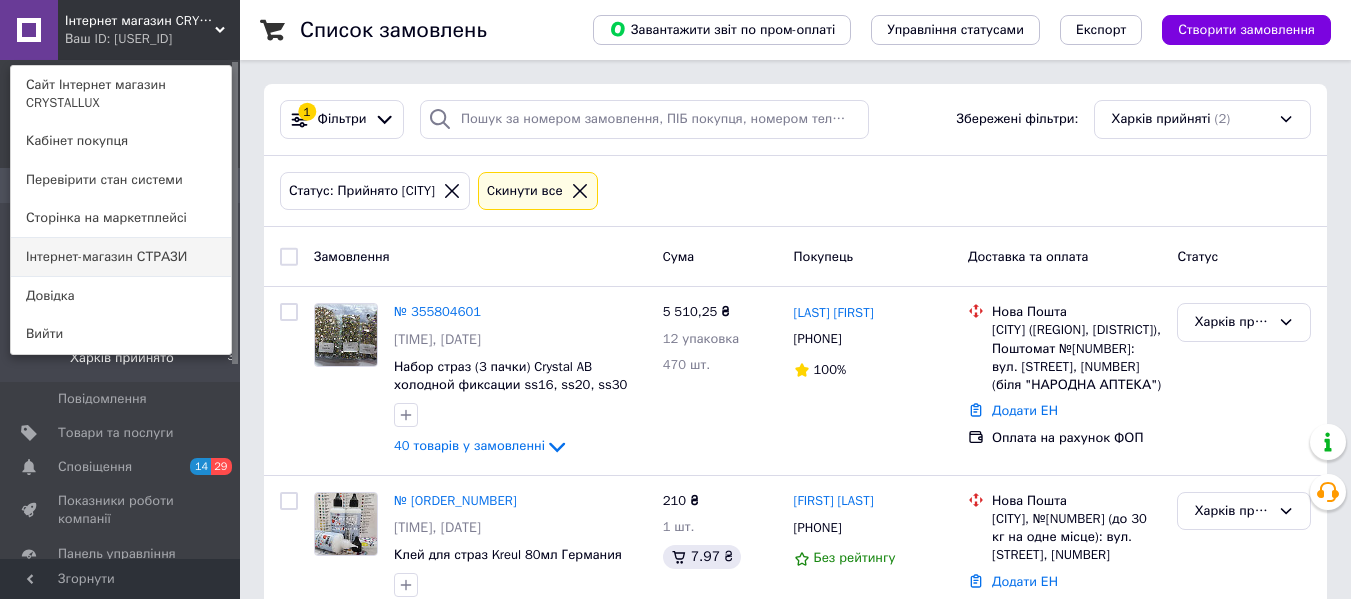 click on "Інтернет-магазин СТРАЗИ" at bounding box center [121, 257] 